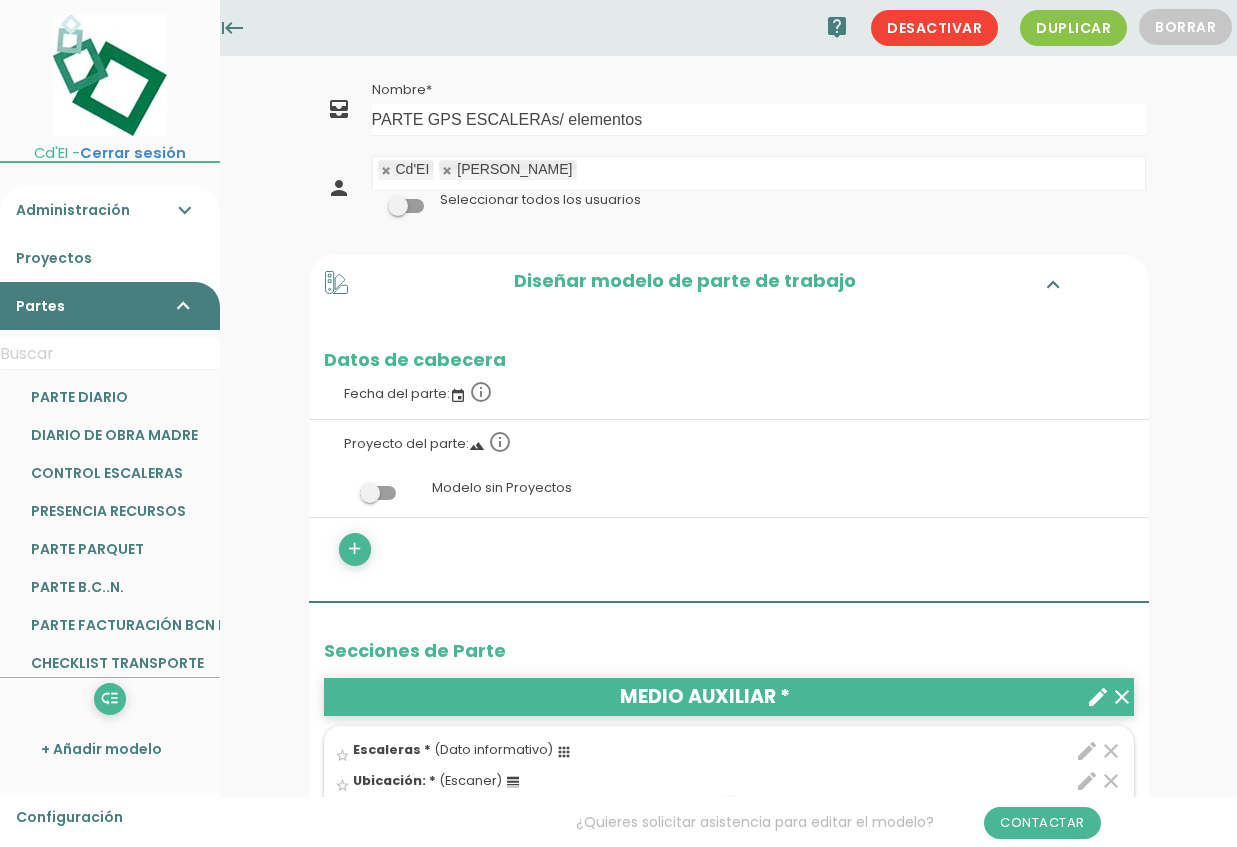 scroll, scrollTop: 0, scrollLeft: 0, axis: both 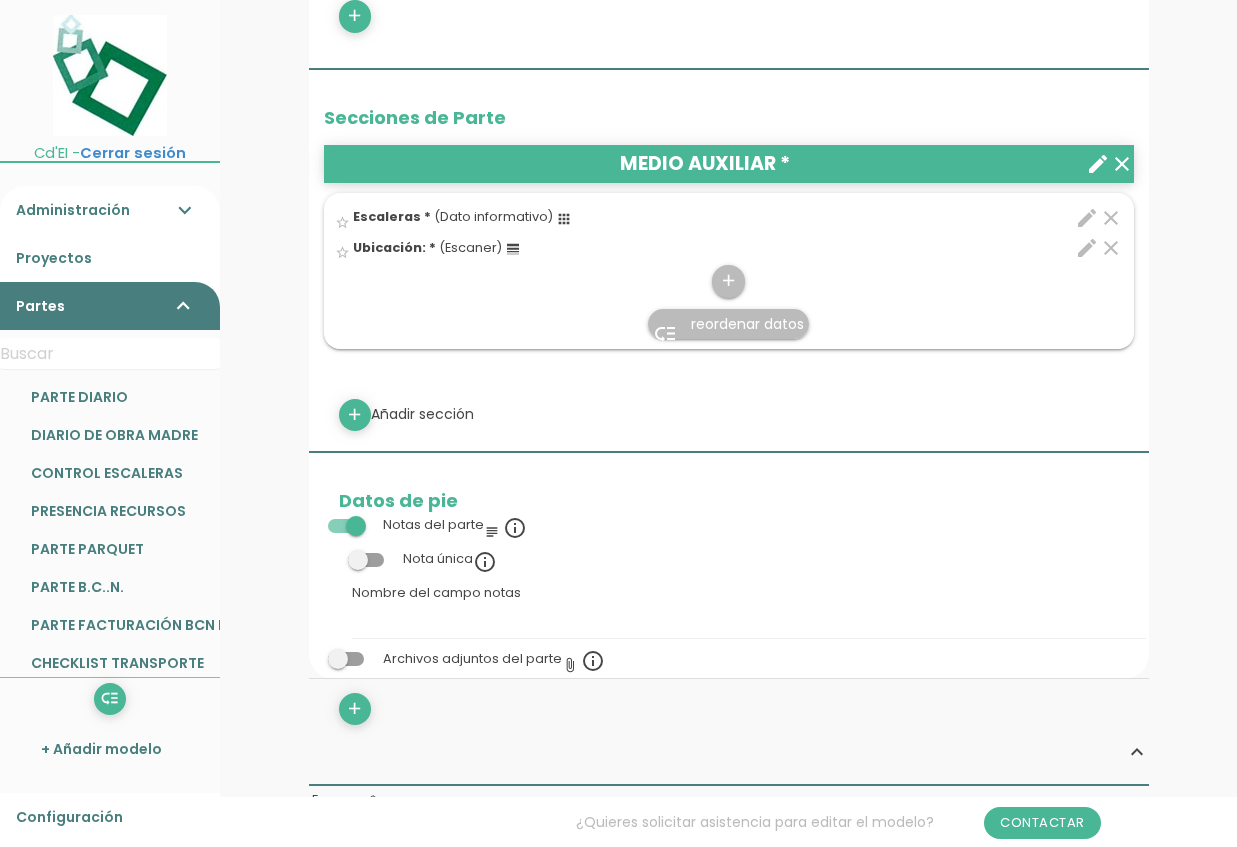 click on "edit" at bounding box center [1087, 248] 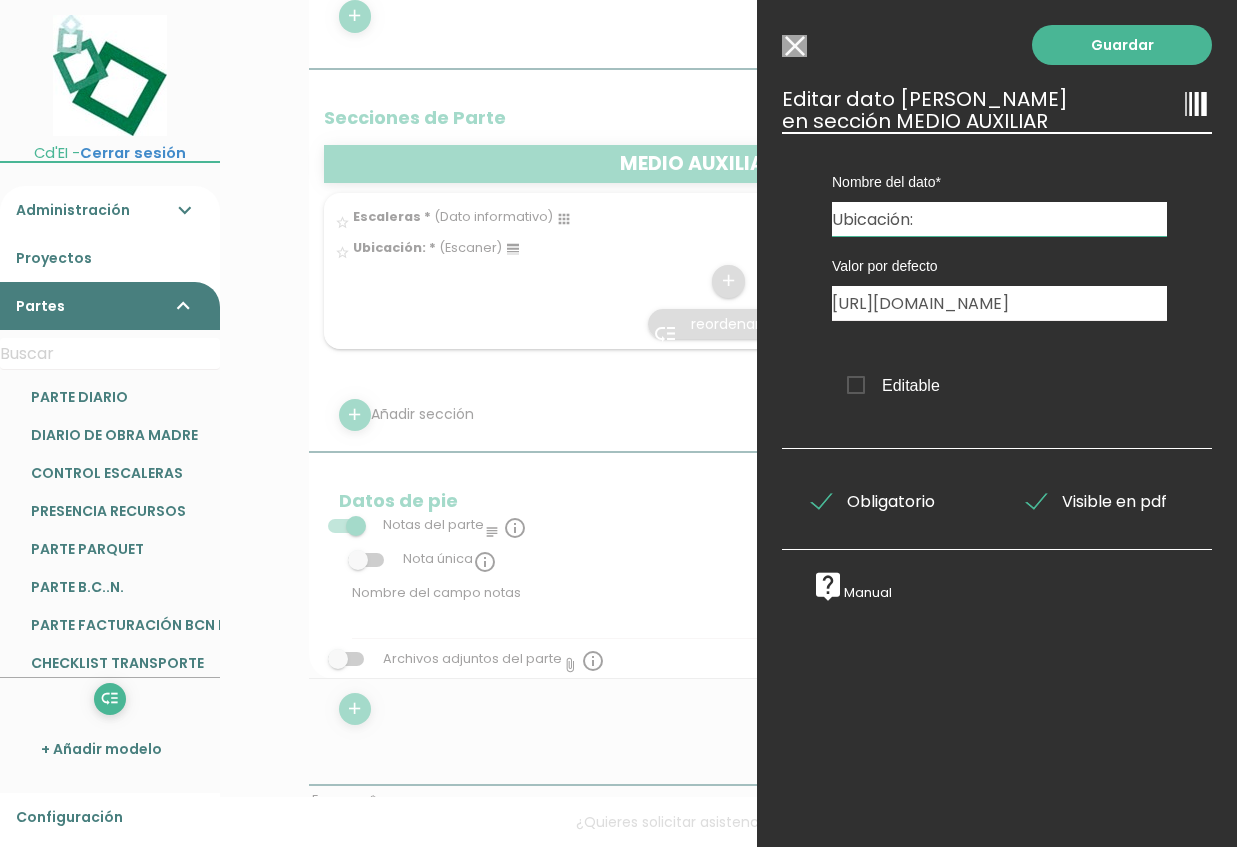 click on "live_help" at bounding box center [828, 586] 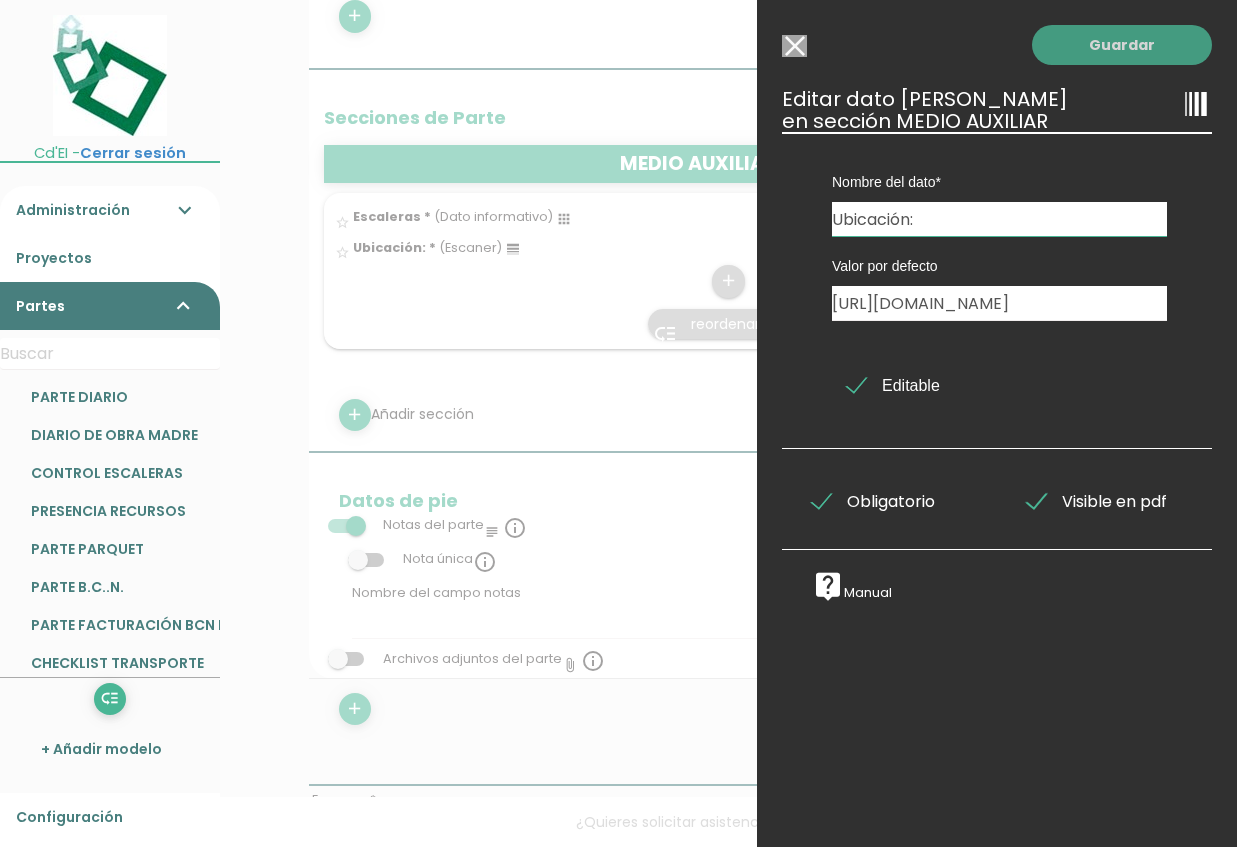 click on "Guardar" at bounding box center [1122, 45] 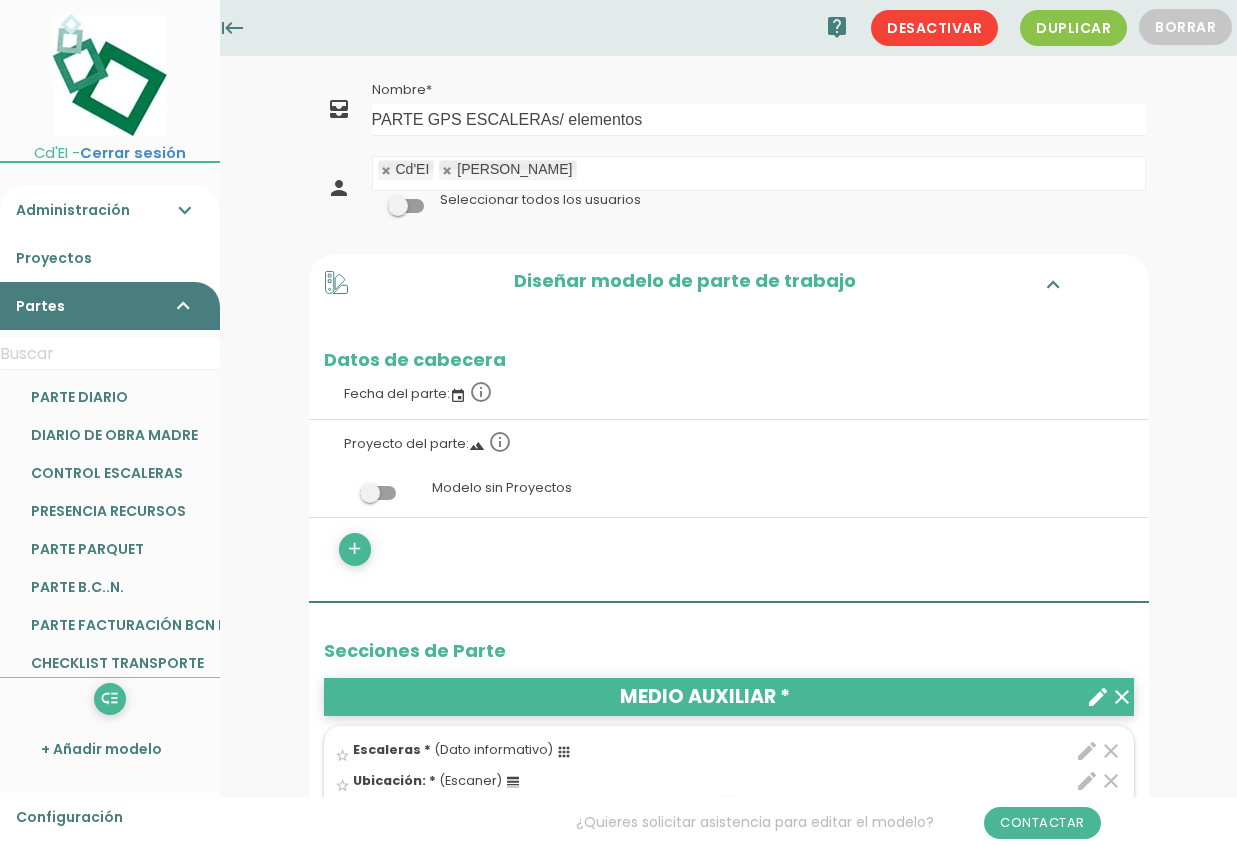 scroll, scrollTop: 1377, scrollLeft: 0, axis: vertical 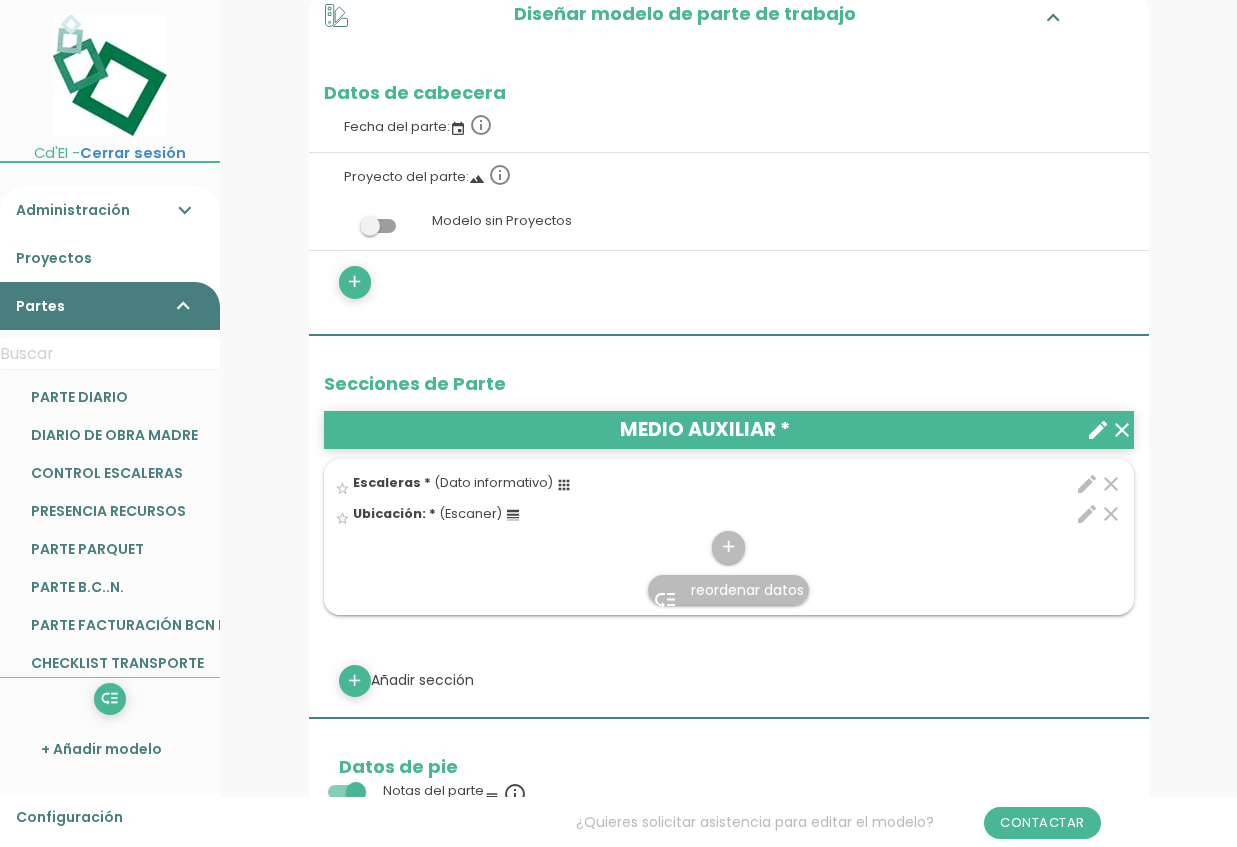click on "edit" at bounding box center (1087, 514) 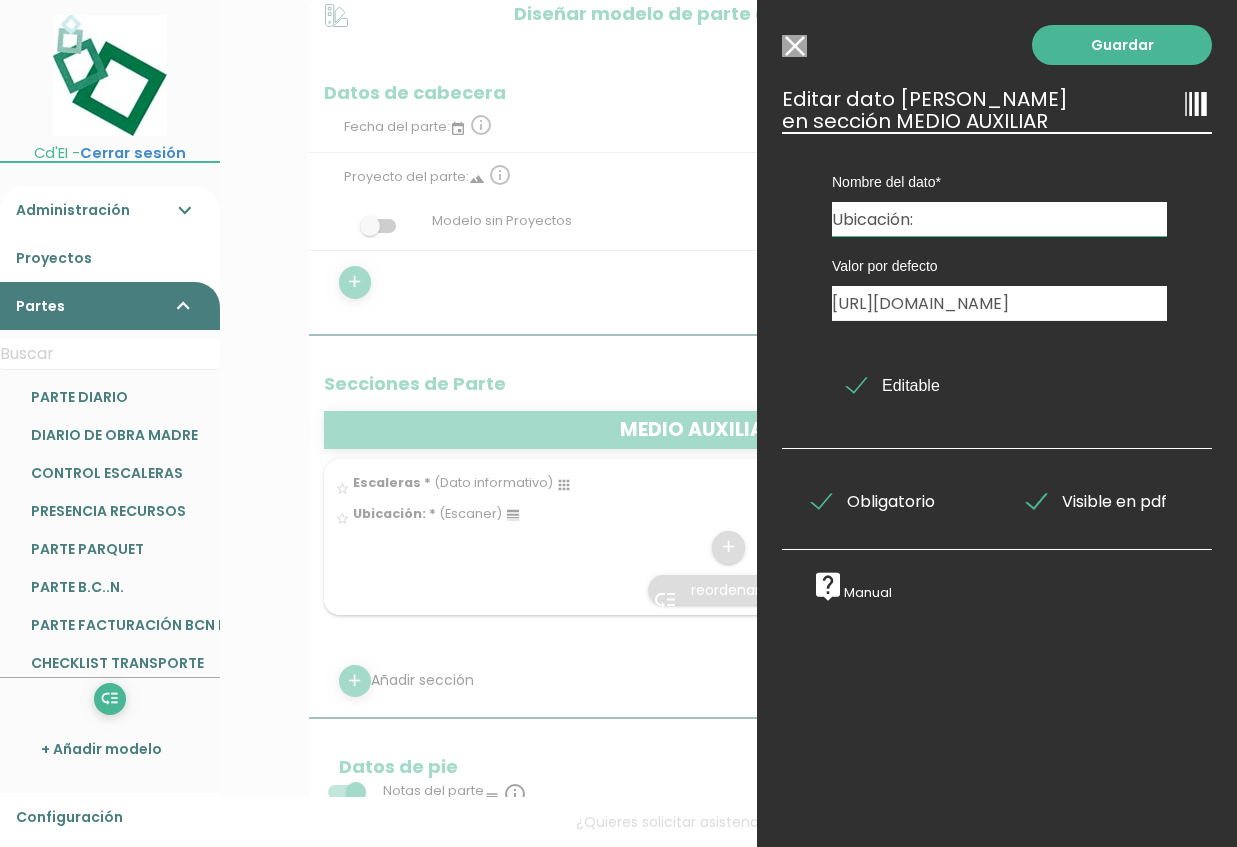 click on "Seleccionar todos los usuarios" at bounding box center [794, 46] 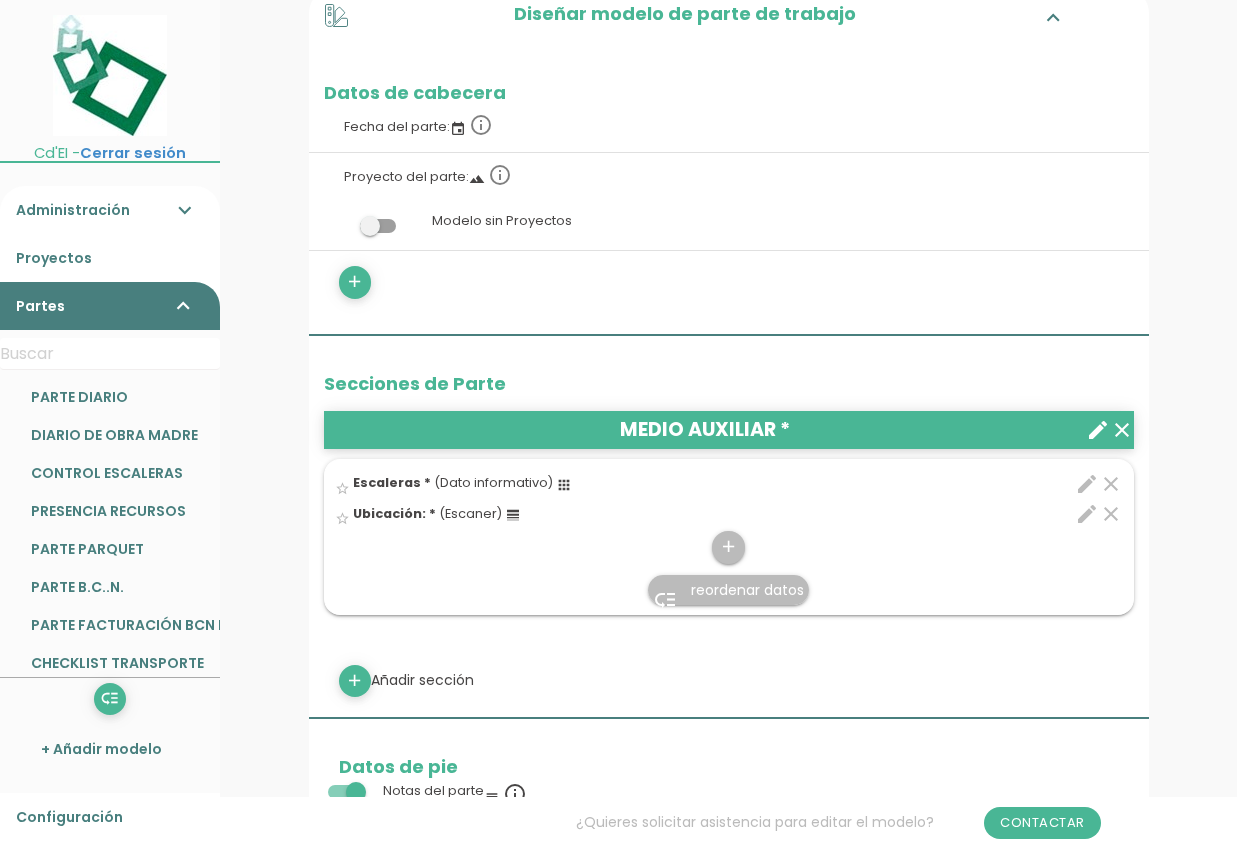 click on "clear" at bounding box center [1111, 514] 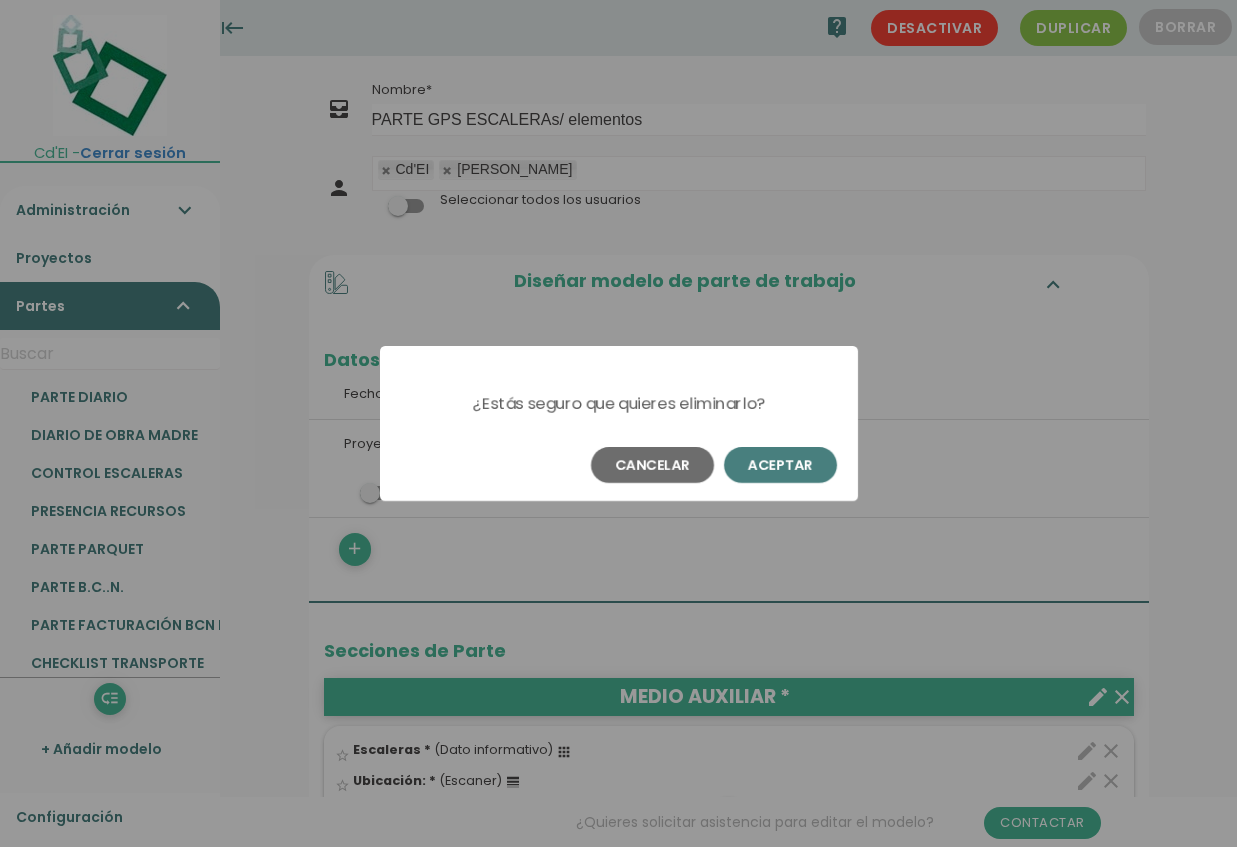 click on "Aceptar" at bounding box center (780, 465) 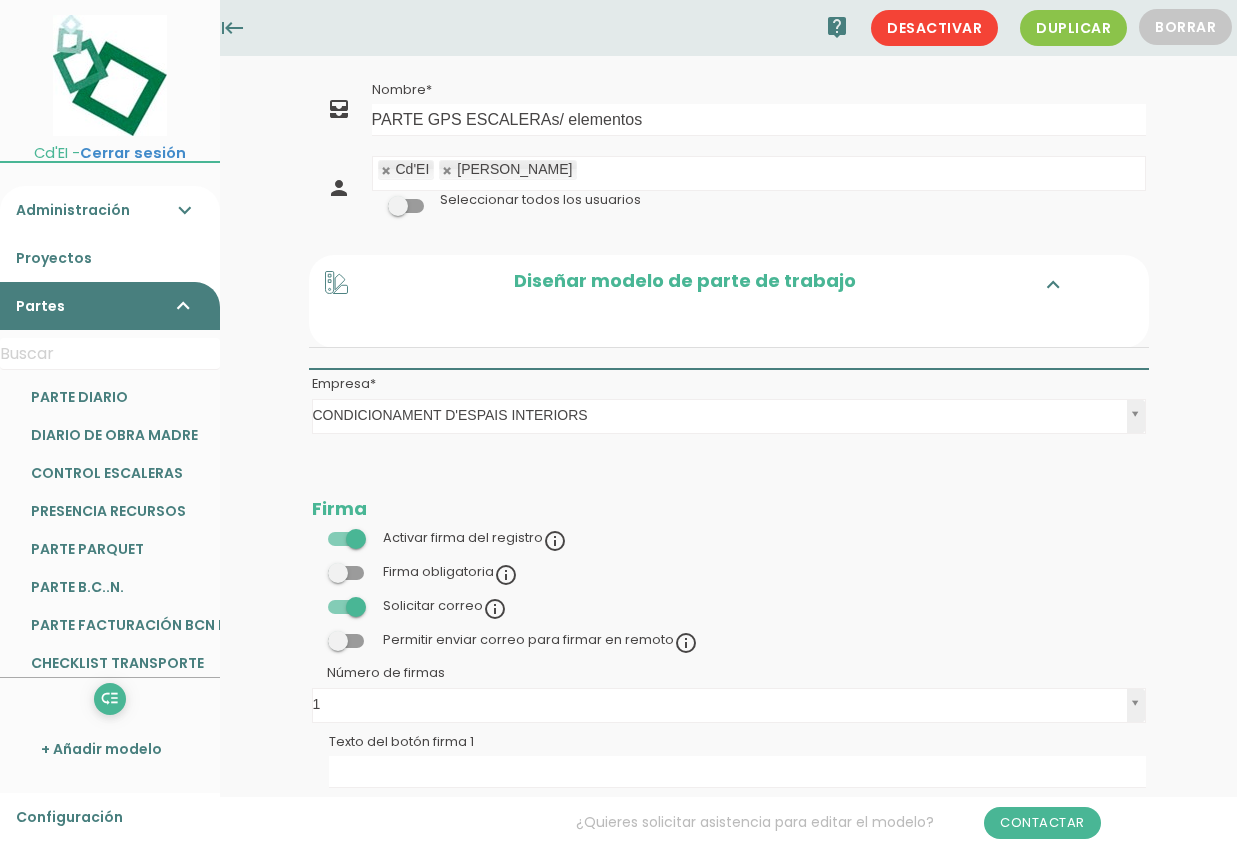 scroll, scrollTop: 81, scrollLeft: 0, axis: vertical 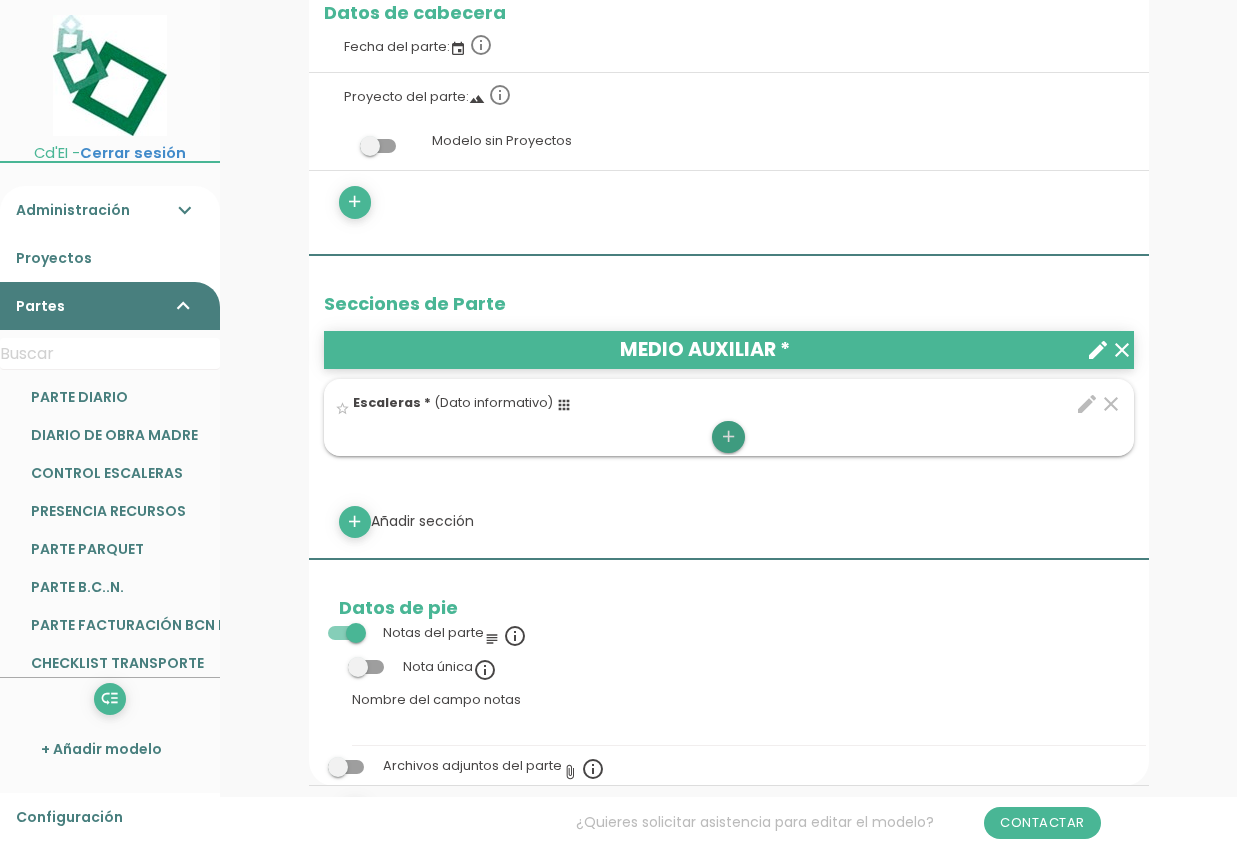 click on "add" at bounding box center (728, 437) 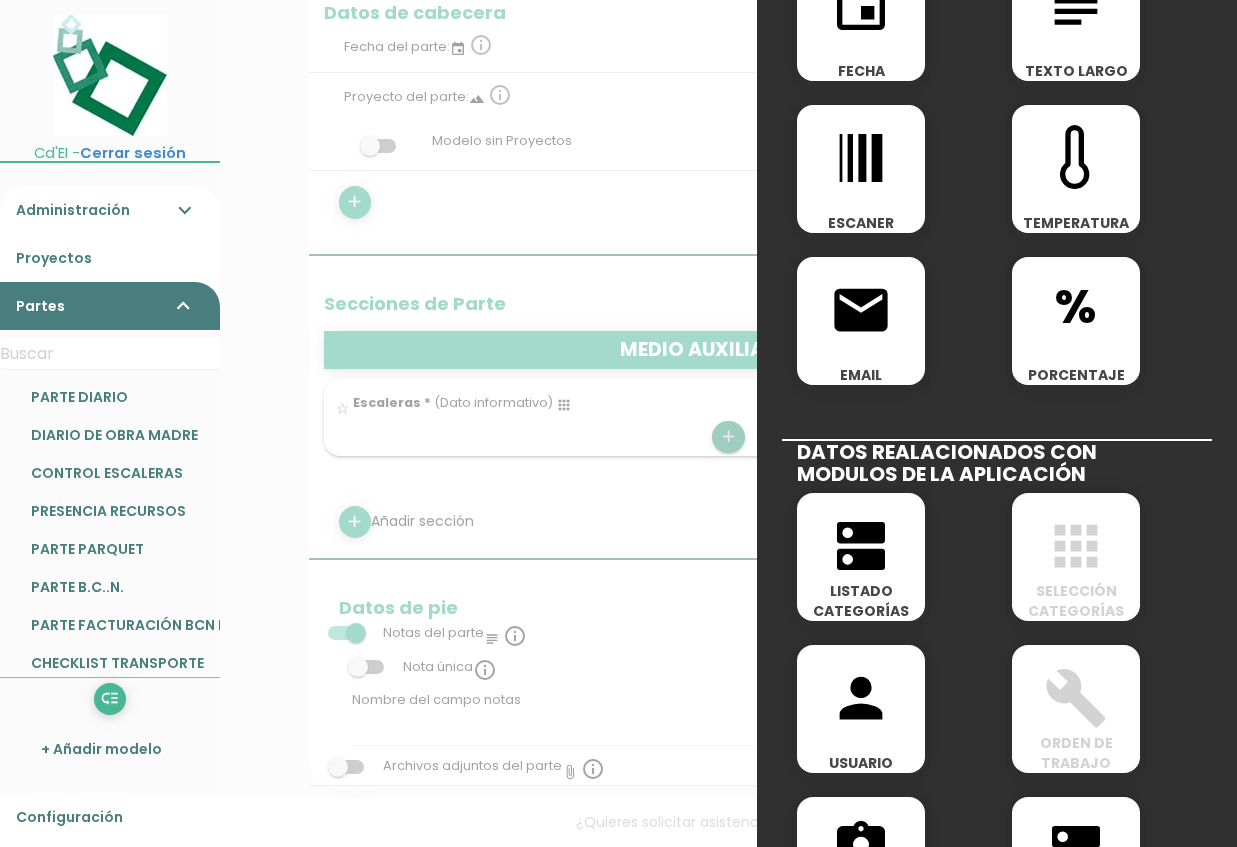 scroll, scrollTop: 566, scrollLeft: 0, axis: vertical 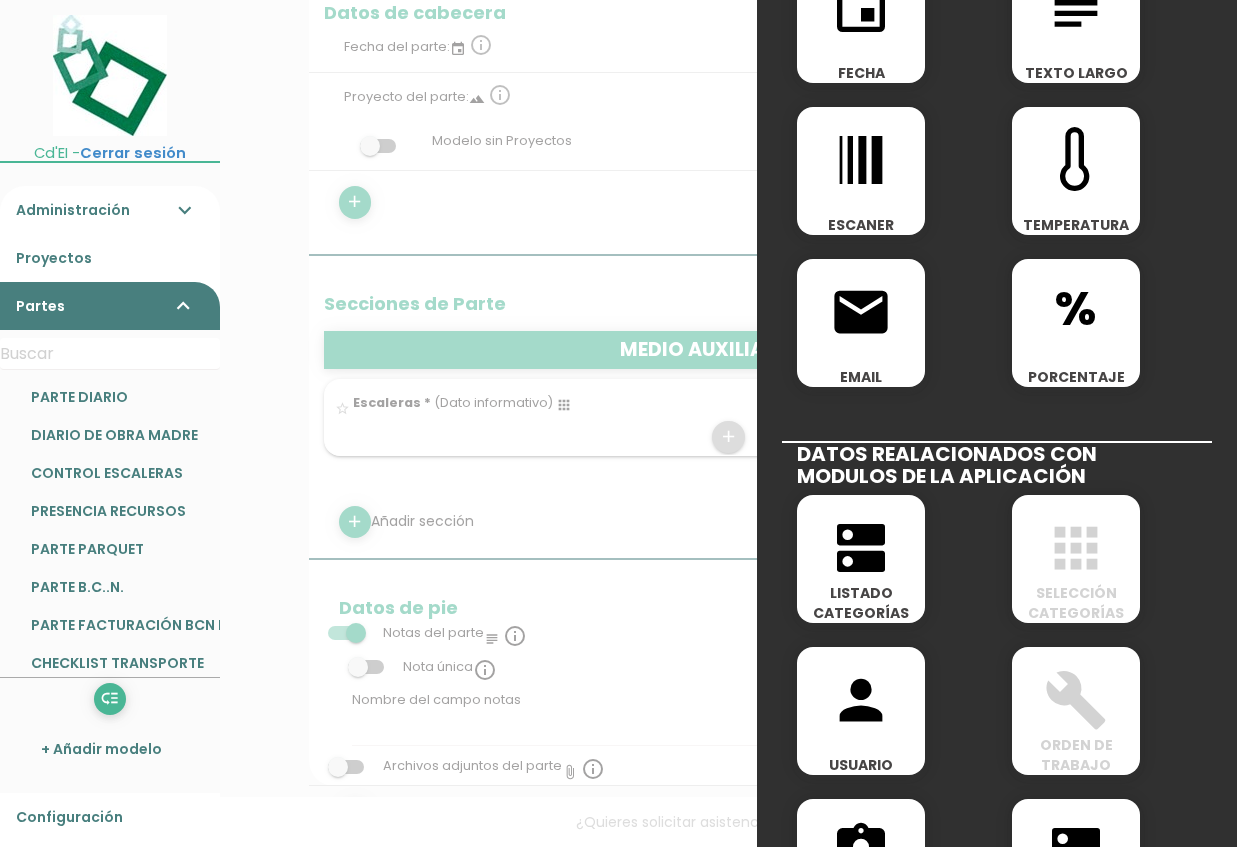 click on "line_weight" at bounding box center [861, 160] 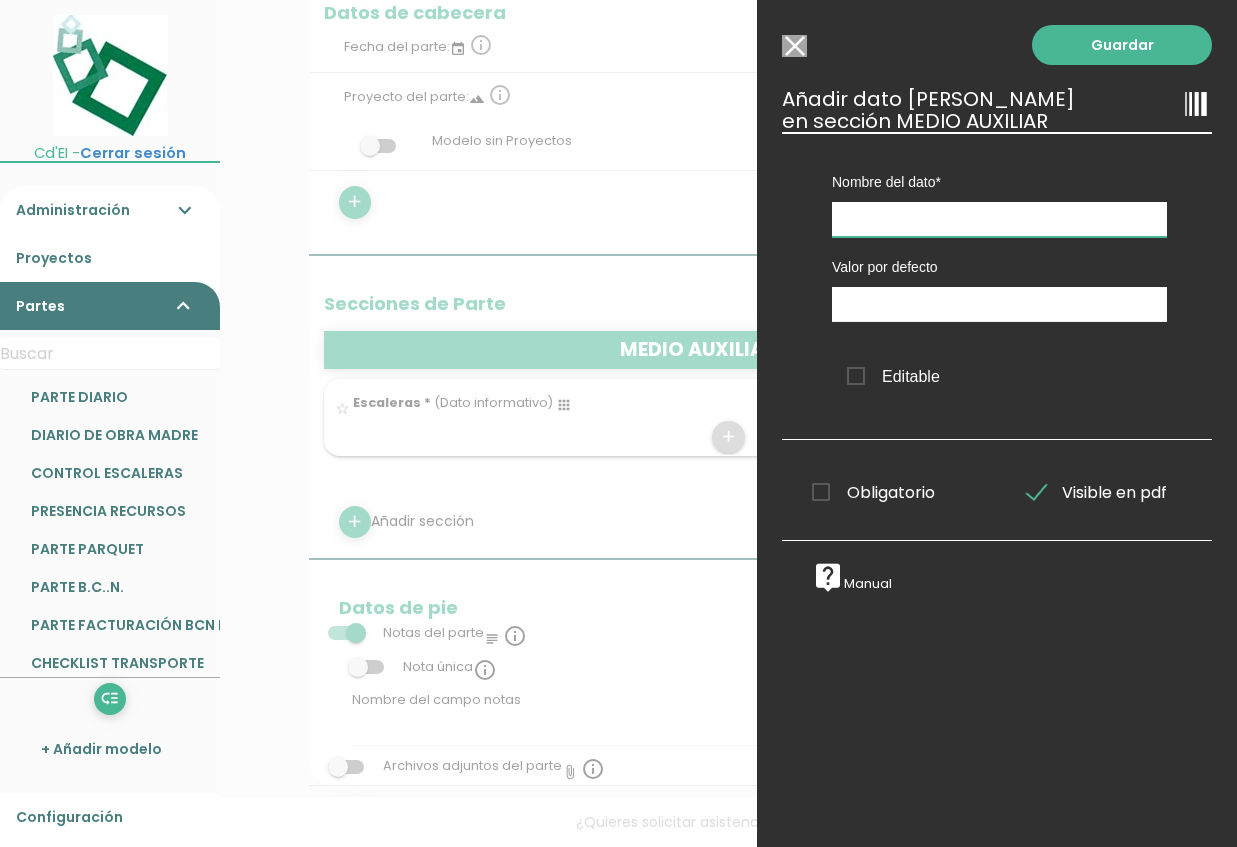 click at bounding box center [999, 219] 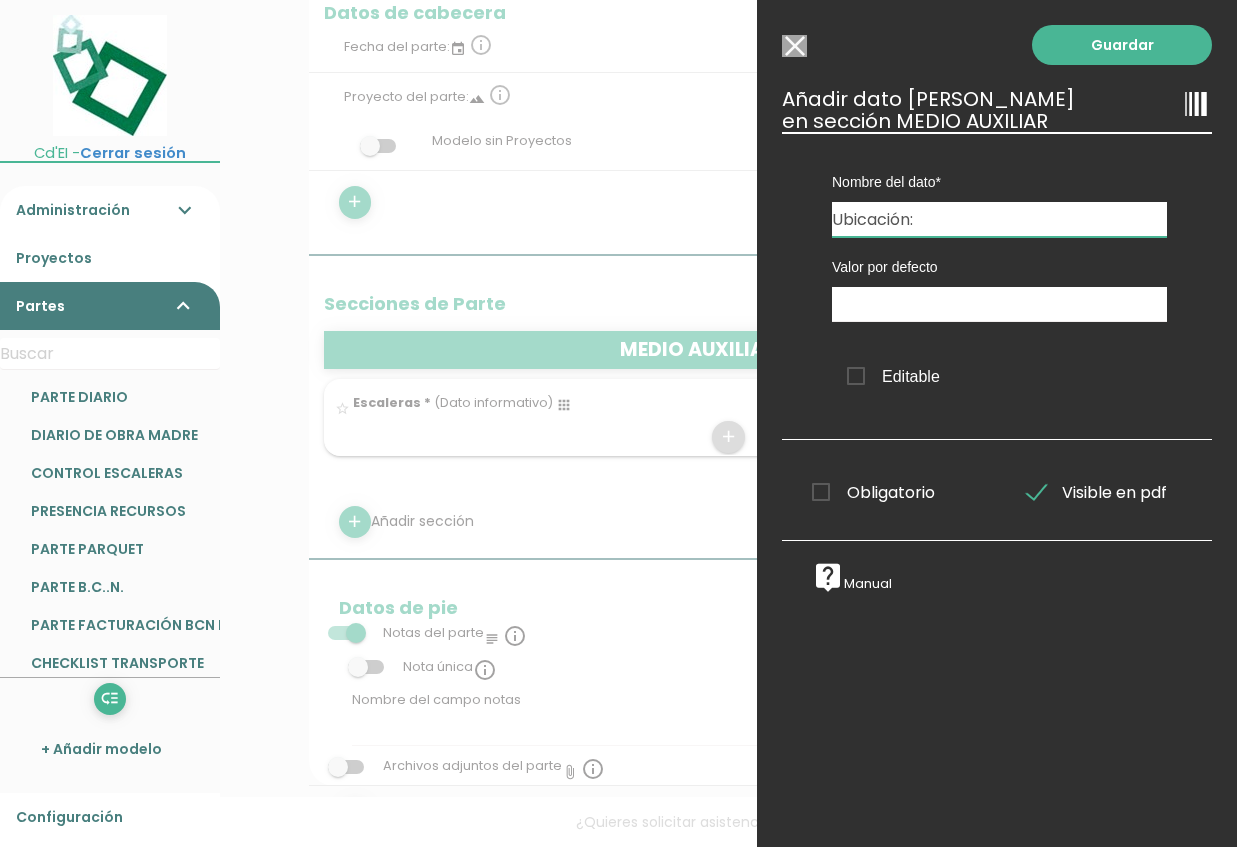 type on "Ubicación:" 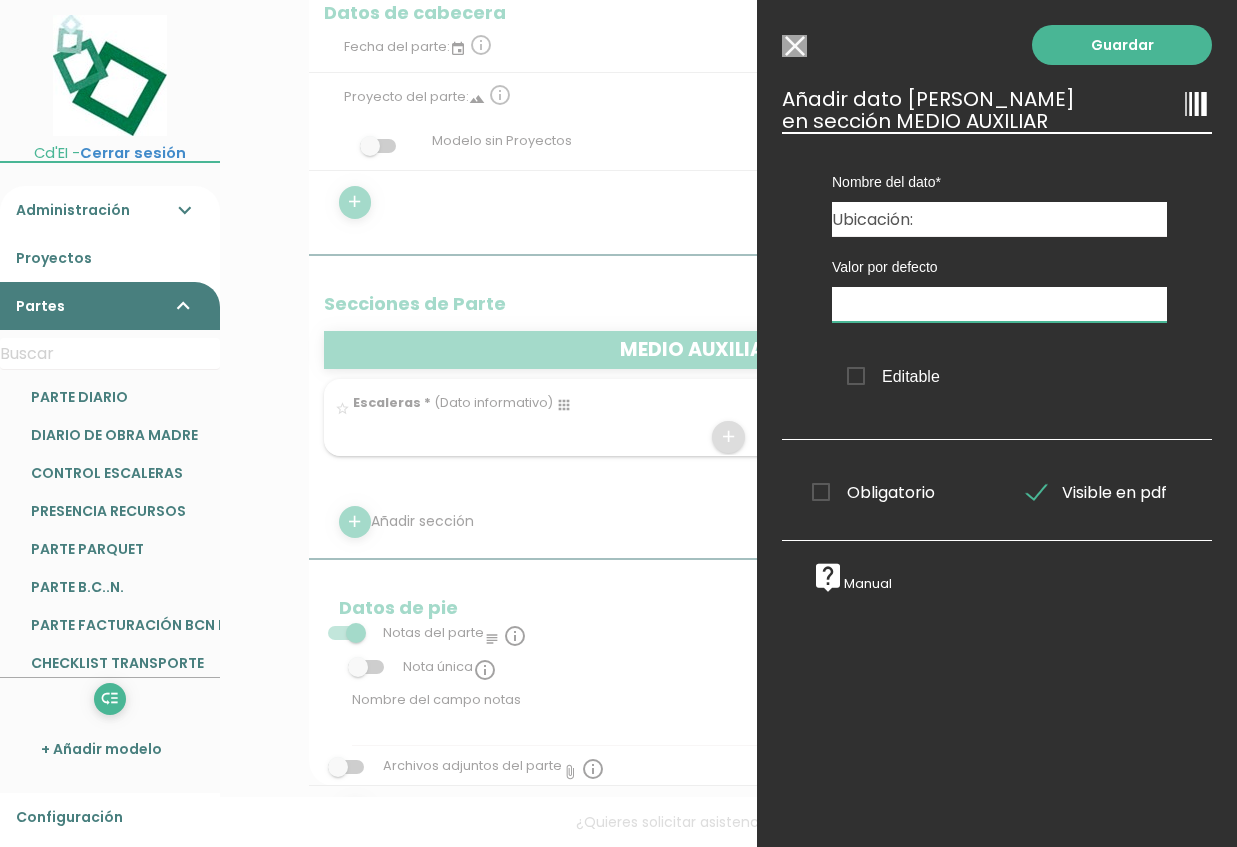 click at bounding box center (999, 304) 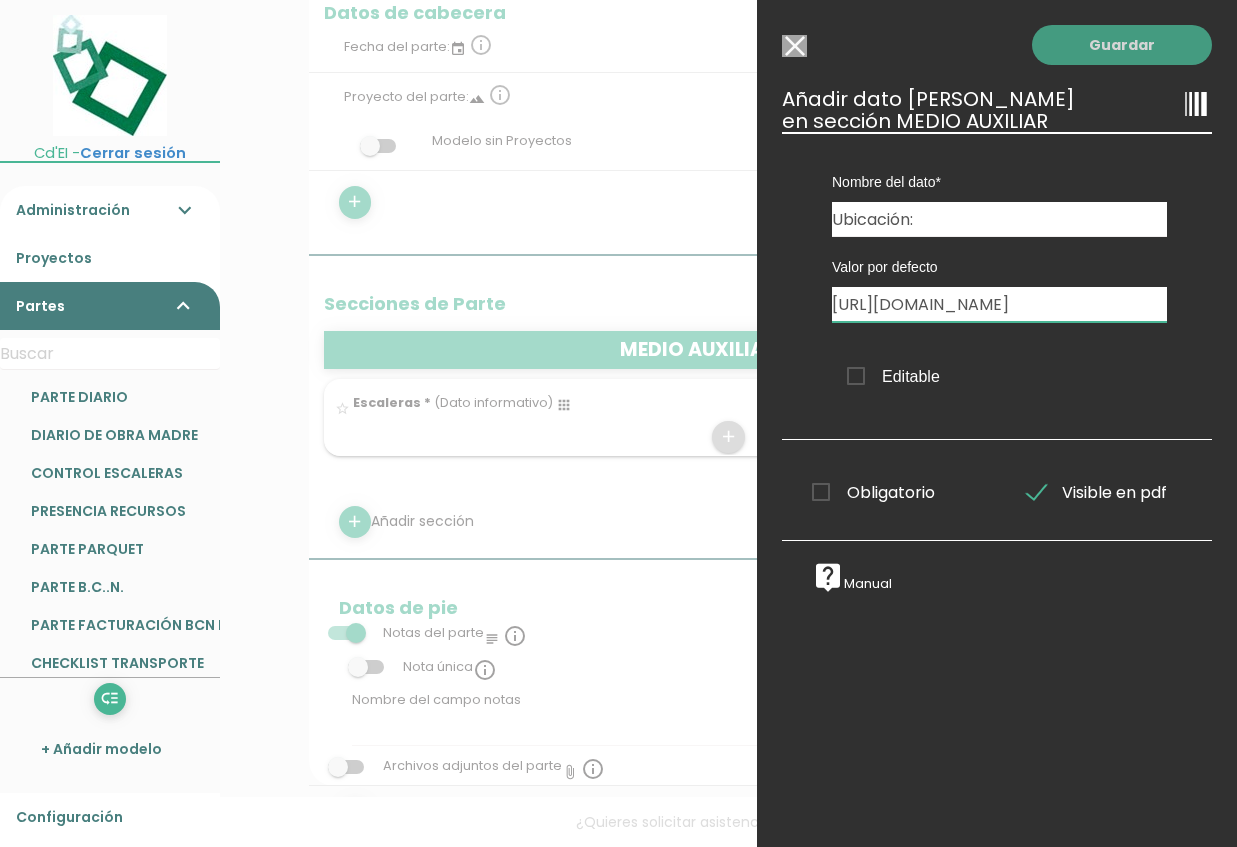 type on "https://www.google.es/maps/" 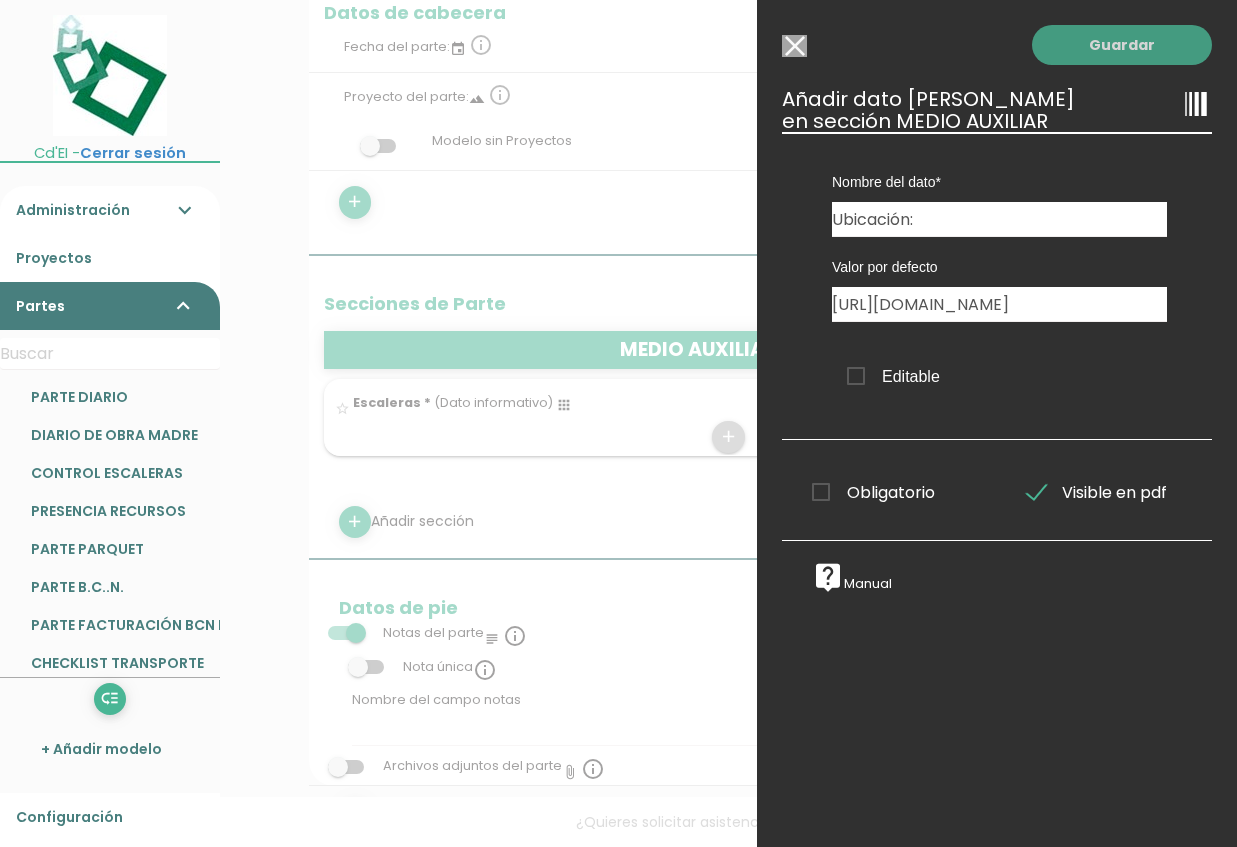 click on "Guardar" at bounding box center [1122, 45] 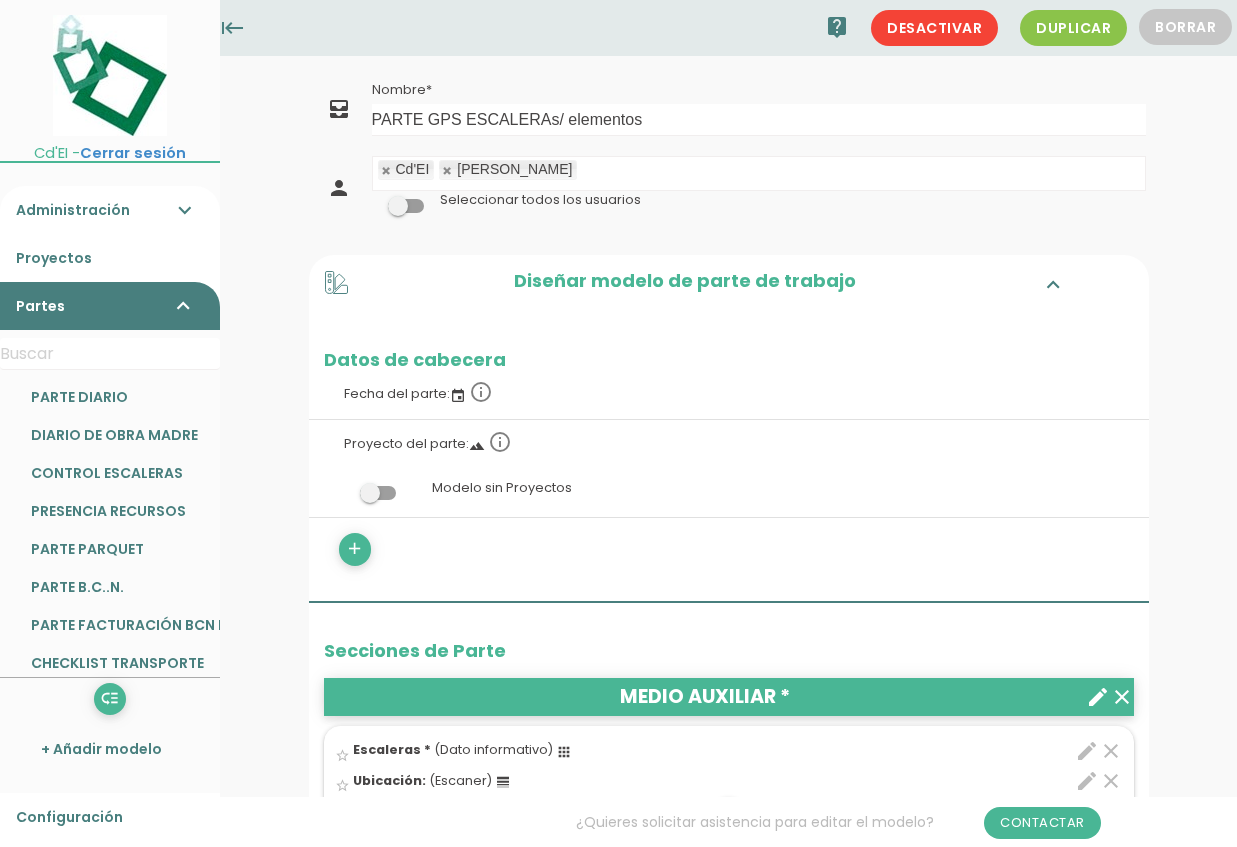 scroll, scrollTop: 1332, scrollLeft: 0, axis: vertical 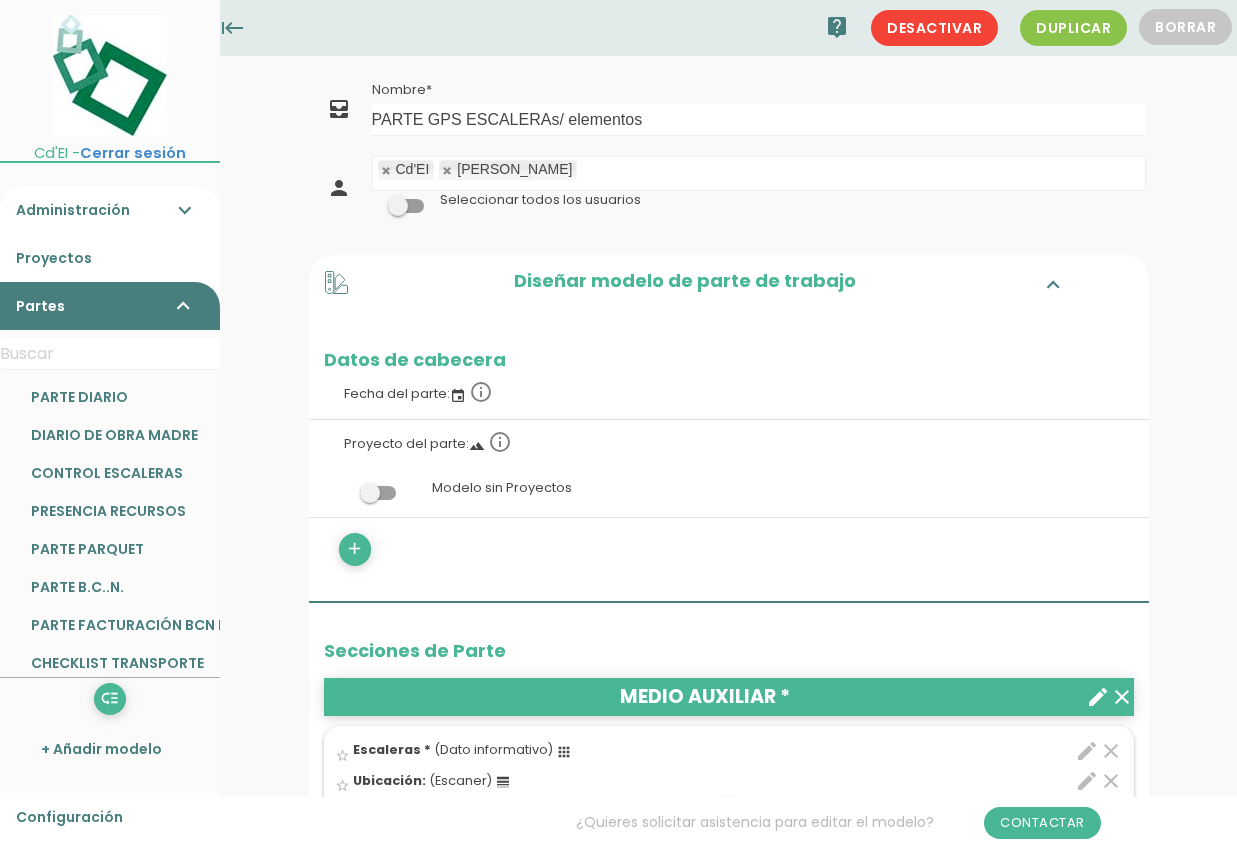 click on "keyboard_tab" at bounding box center (232, 28) 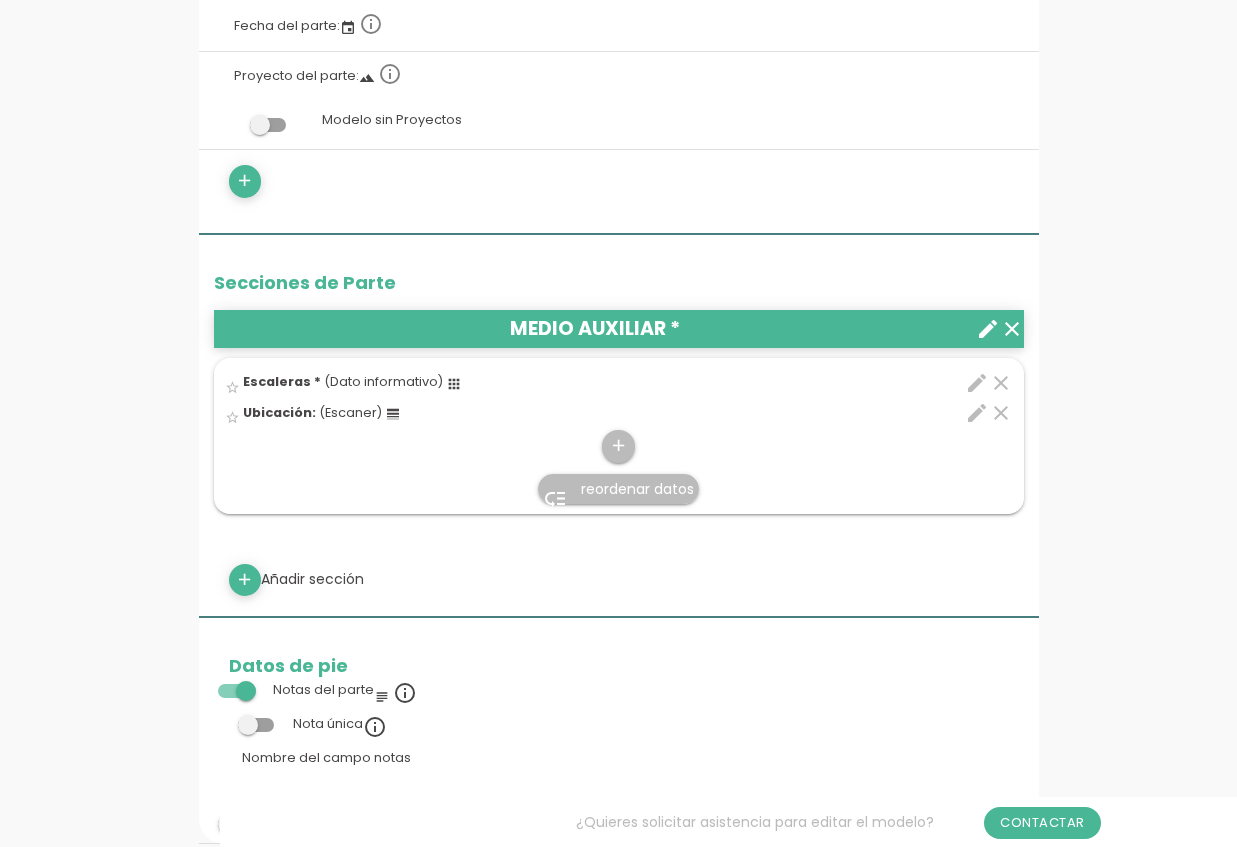 scroll, scrollTop: 0, scrollLeft: 0, axis: both 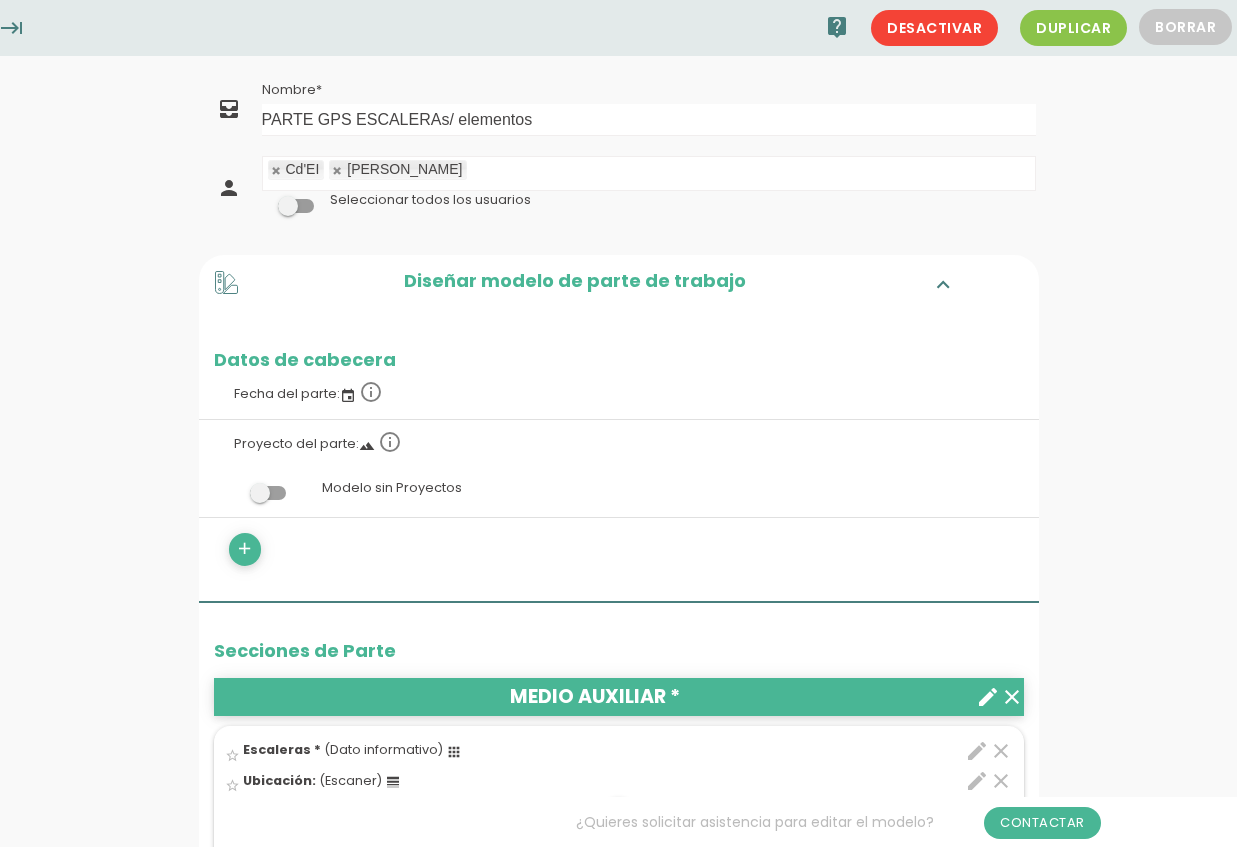 click on "keyboard_tab" at bounding box center [12, 28] 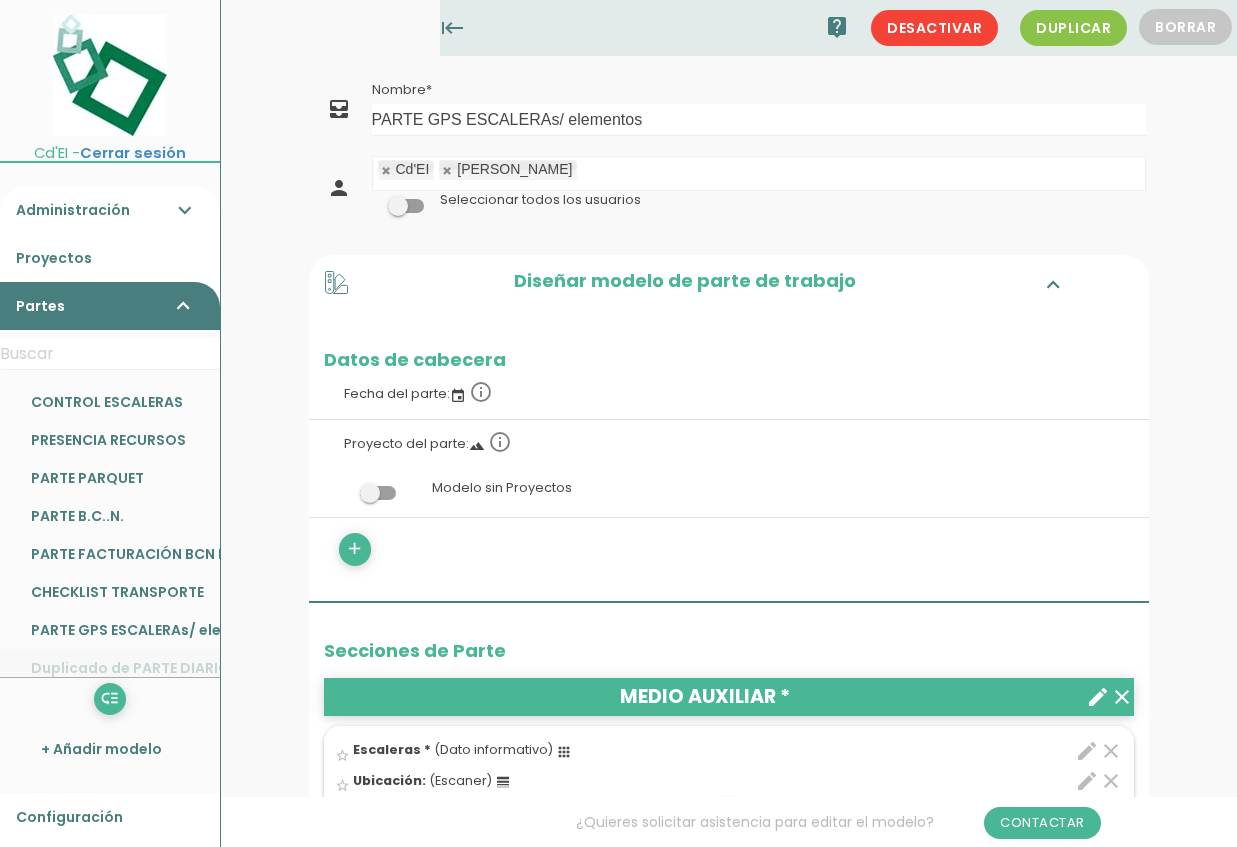 scroll, scrollTop: 128, scrollLeft: 0, axis: vertical 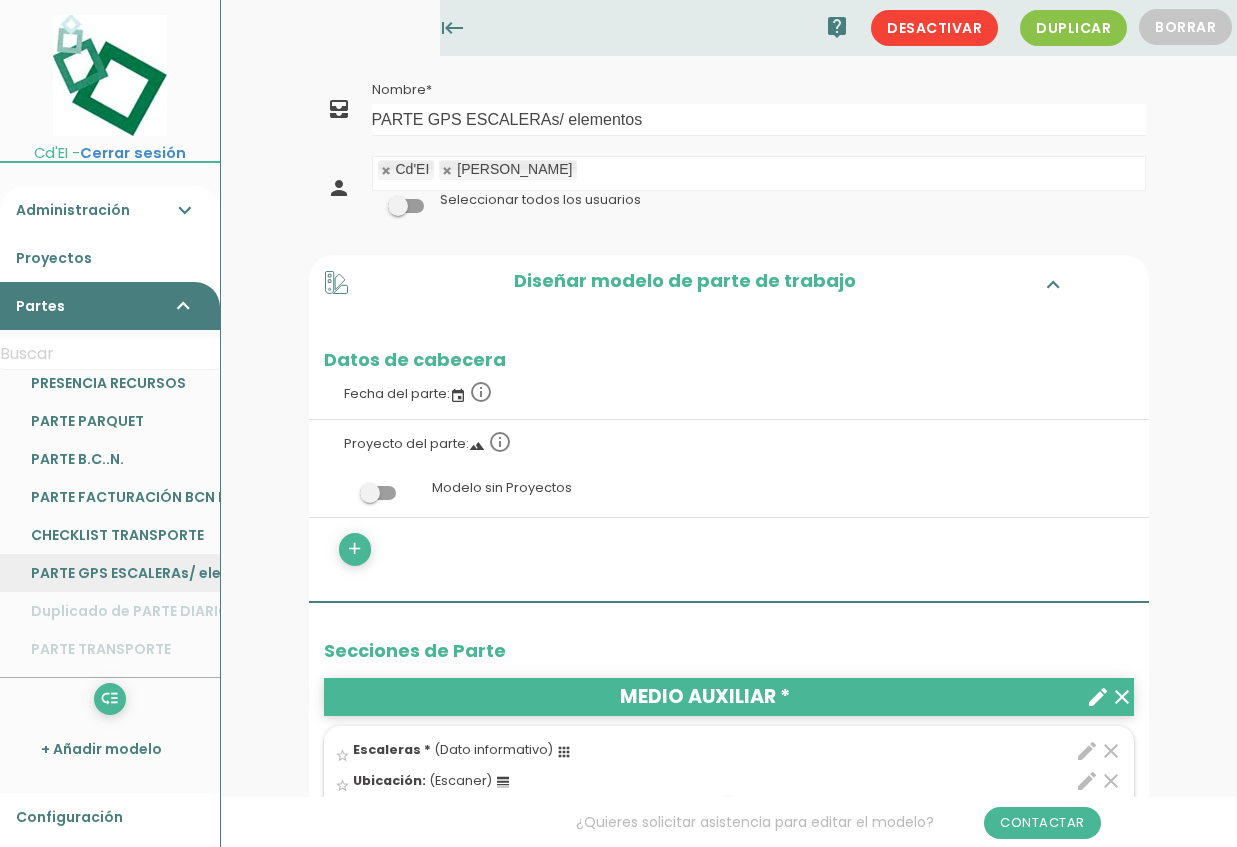 click on "PARTE GPS ESCALERAs/ elementos" at bounding box center [110, 573] 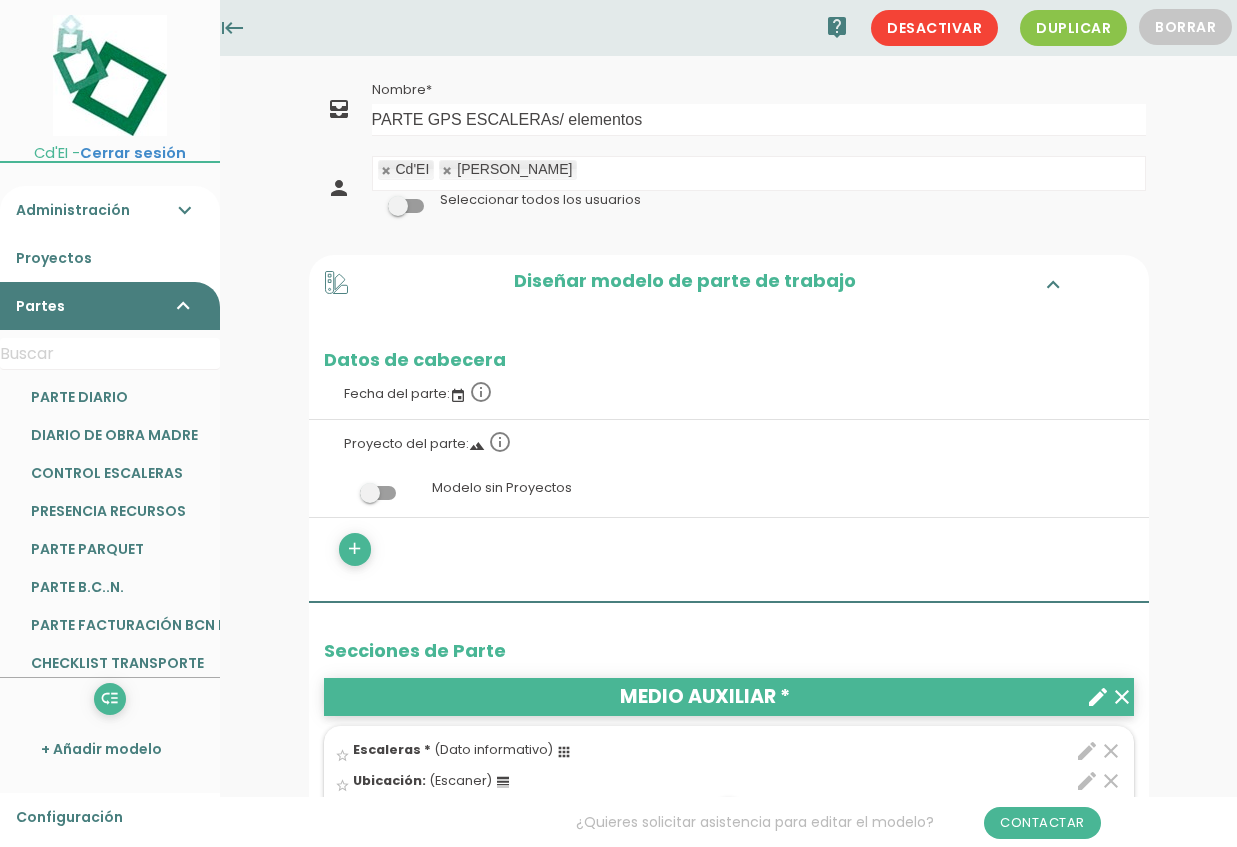 scroll, scrollTop: 0, scrollLeft: 0, axis: both 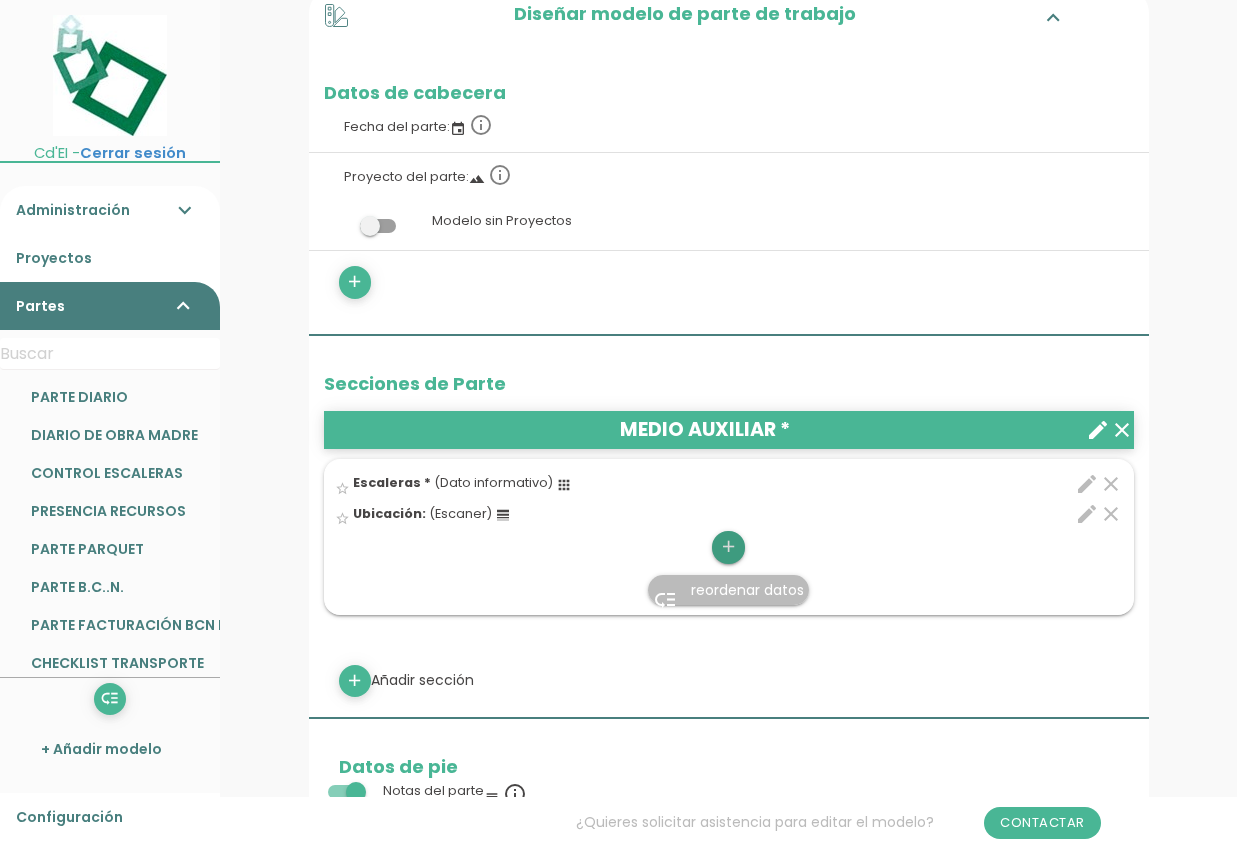 click on "add" at bounding box center [728, 547] 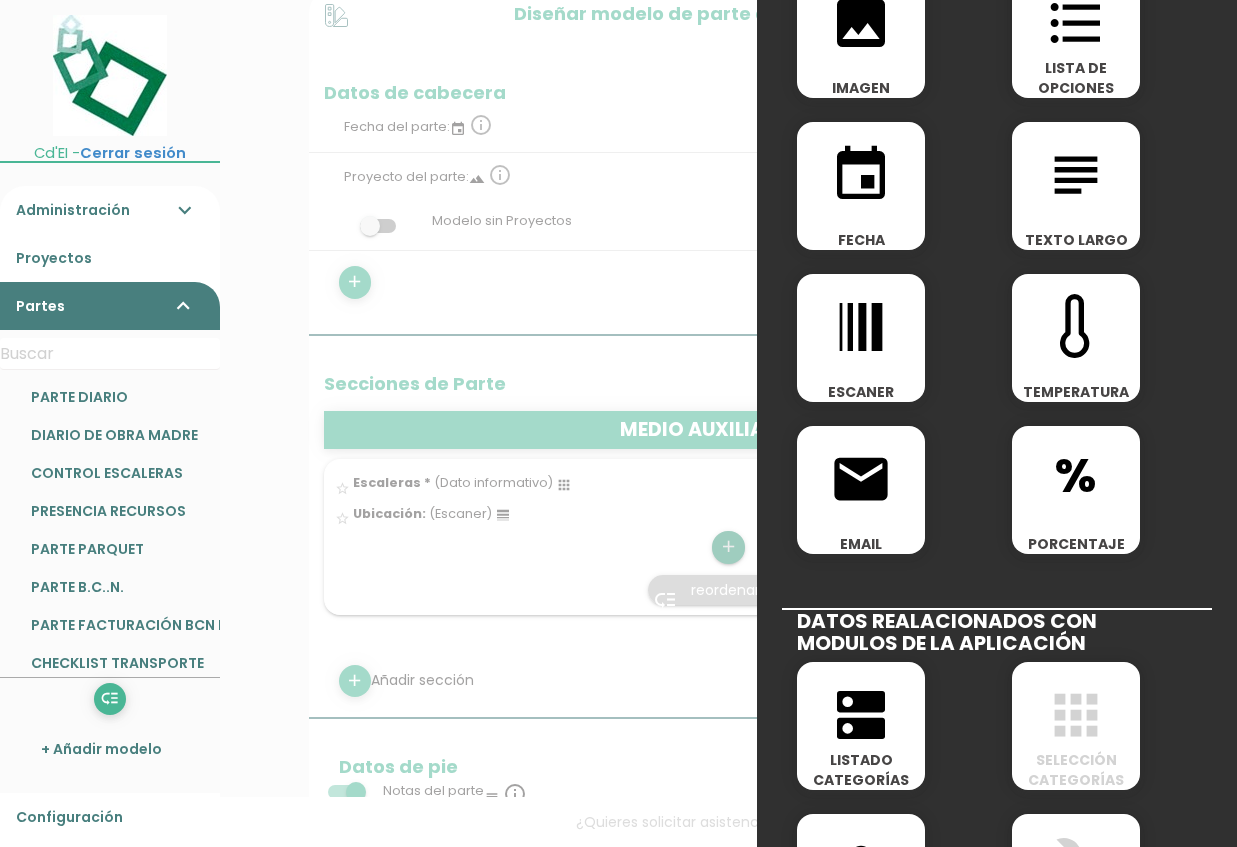 scroll, scrollTop: 267, scrollLeft: 0, axis: vertical 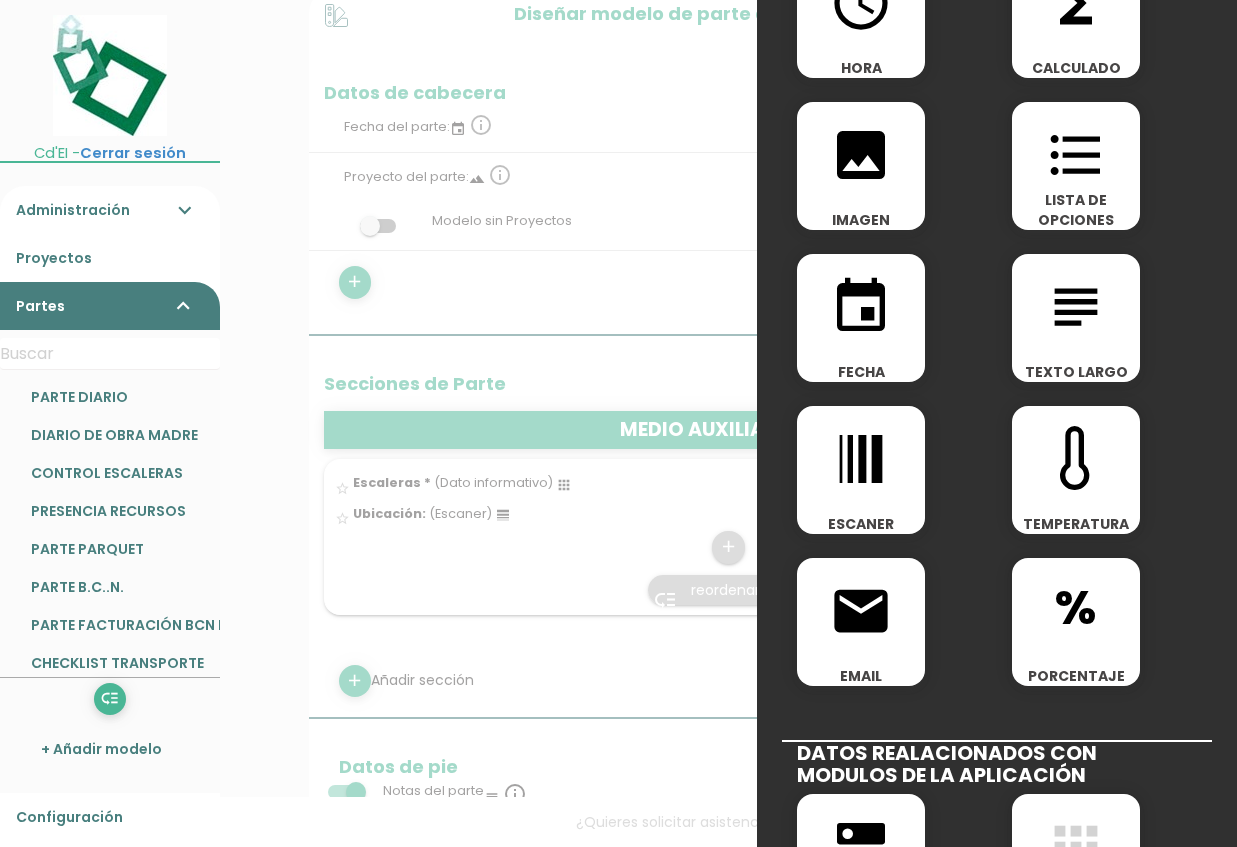 click on "LISTA DE OPCIONES" at bounding box center (1076, 210) 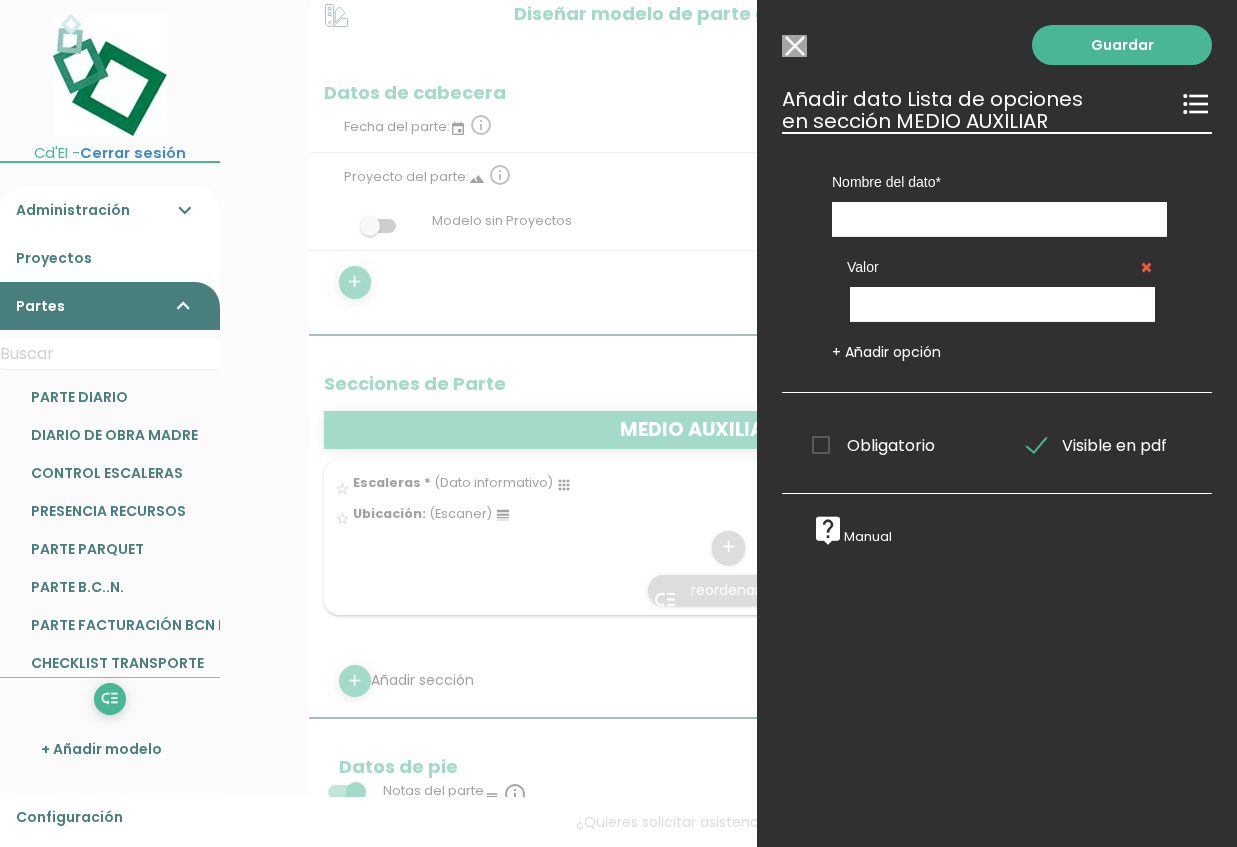 scroll, scrollTop: 0, scrollLeft: 0, axis: both 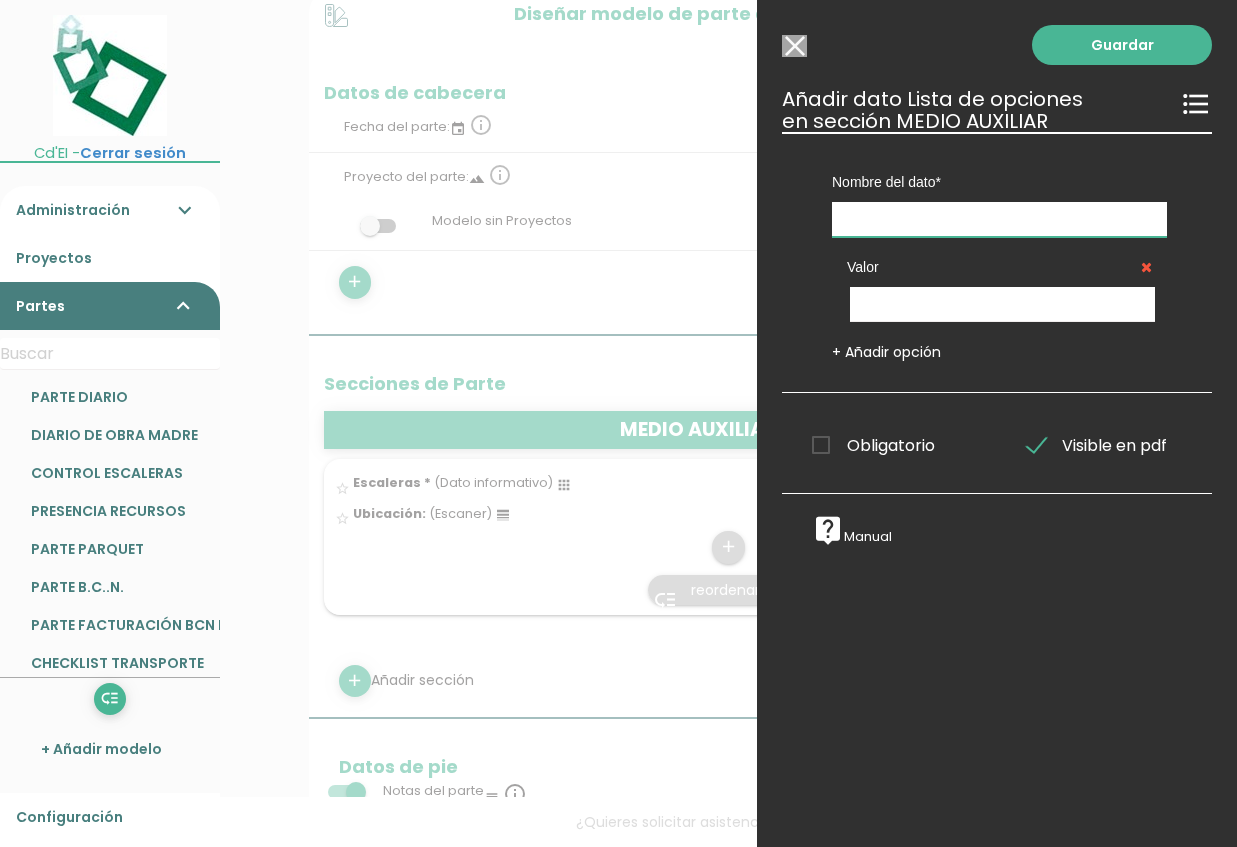 click at bounding box center (999, 219) 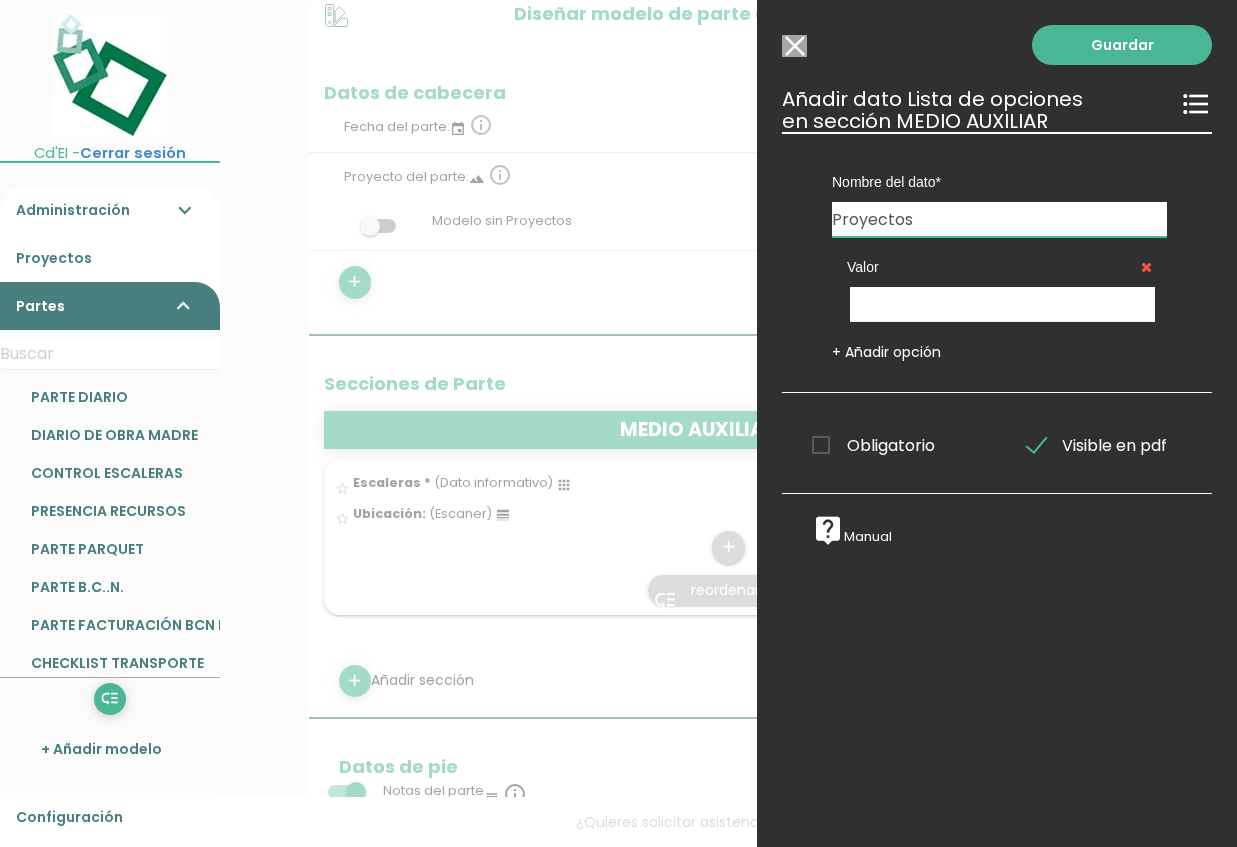 type on "Proyectos" 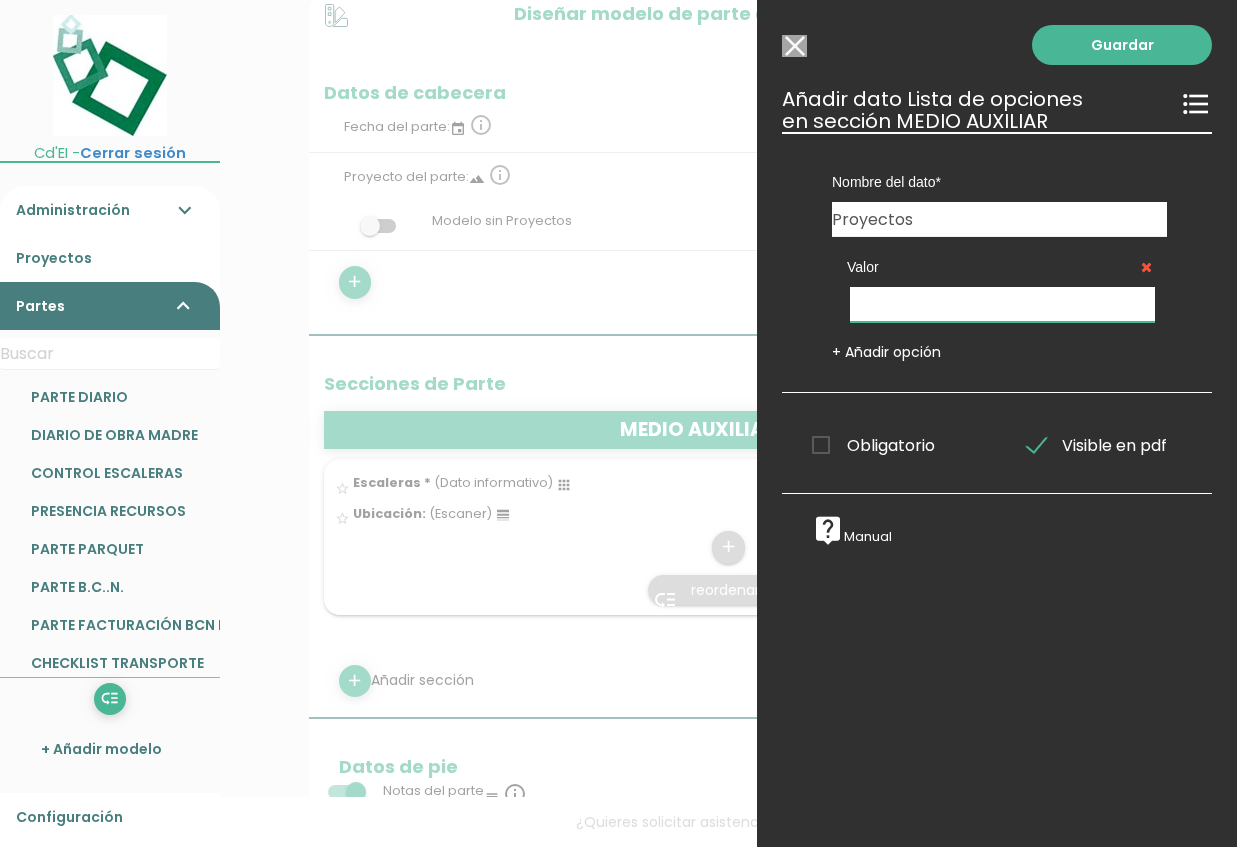 click at bounding box center [1002, 304] 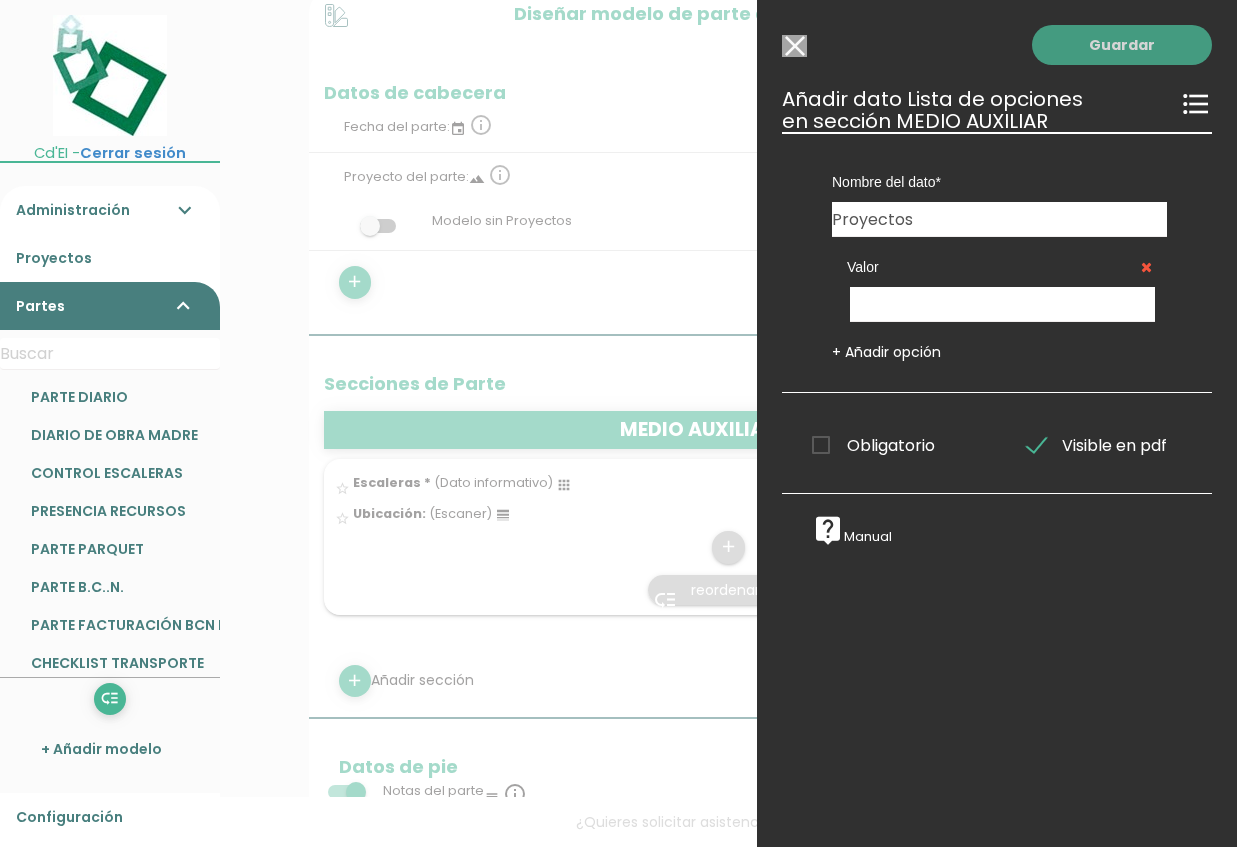 click on "Guardar" at bounding box center (1122, 45) 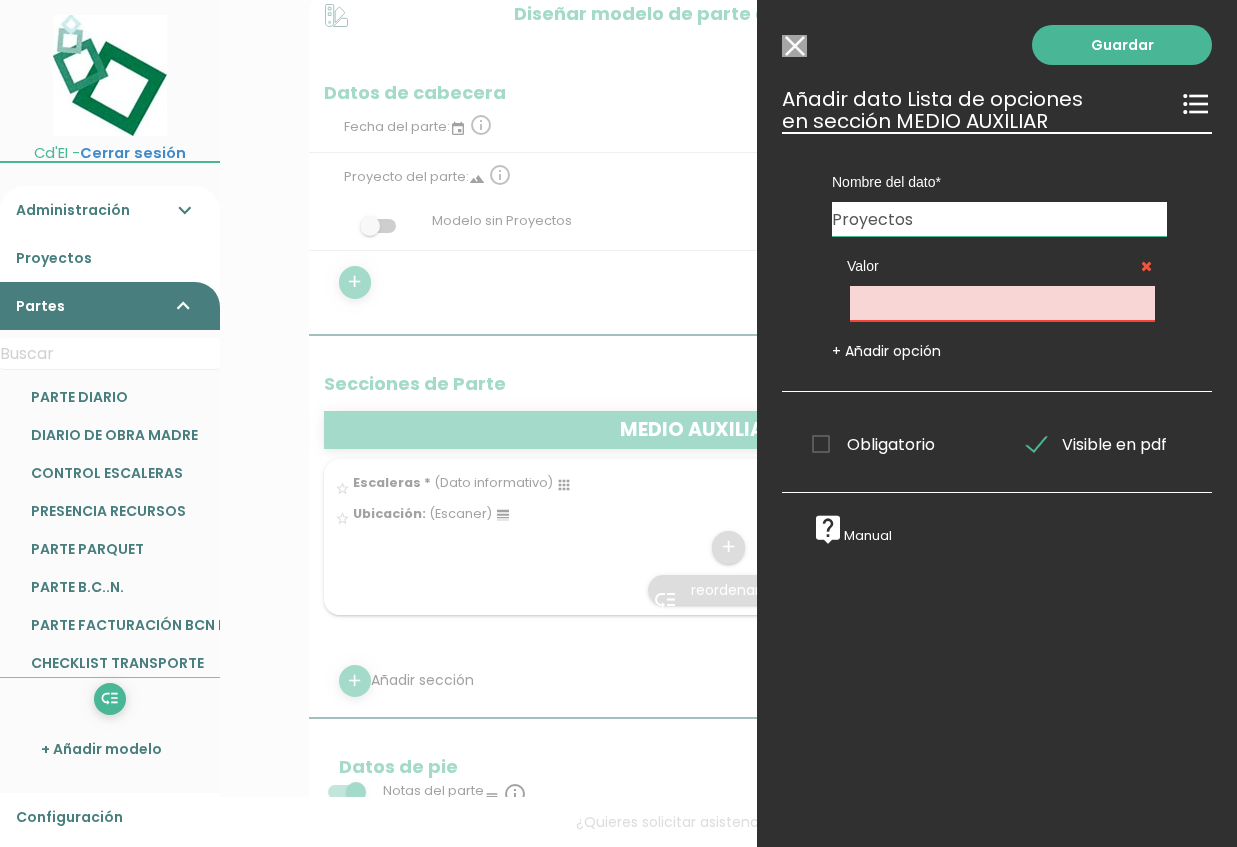click on "Valor" at bounding box center (999, 278) 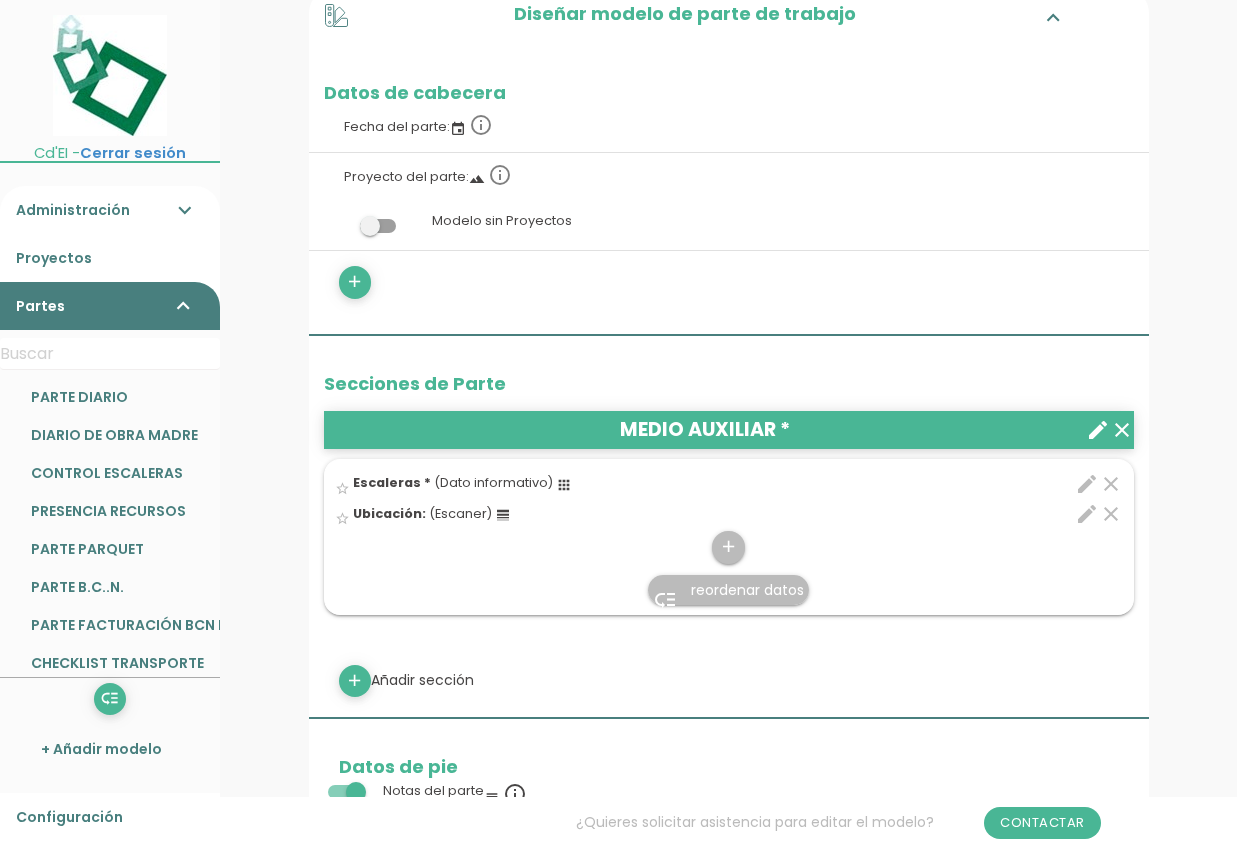 scroll, scrollTop: 399, scrollLeft: 0, axis: vertical 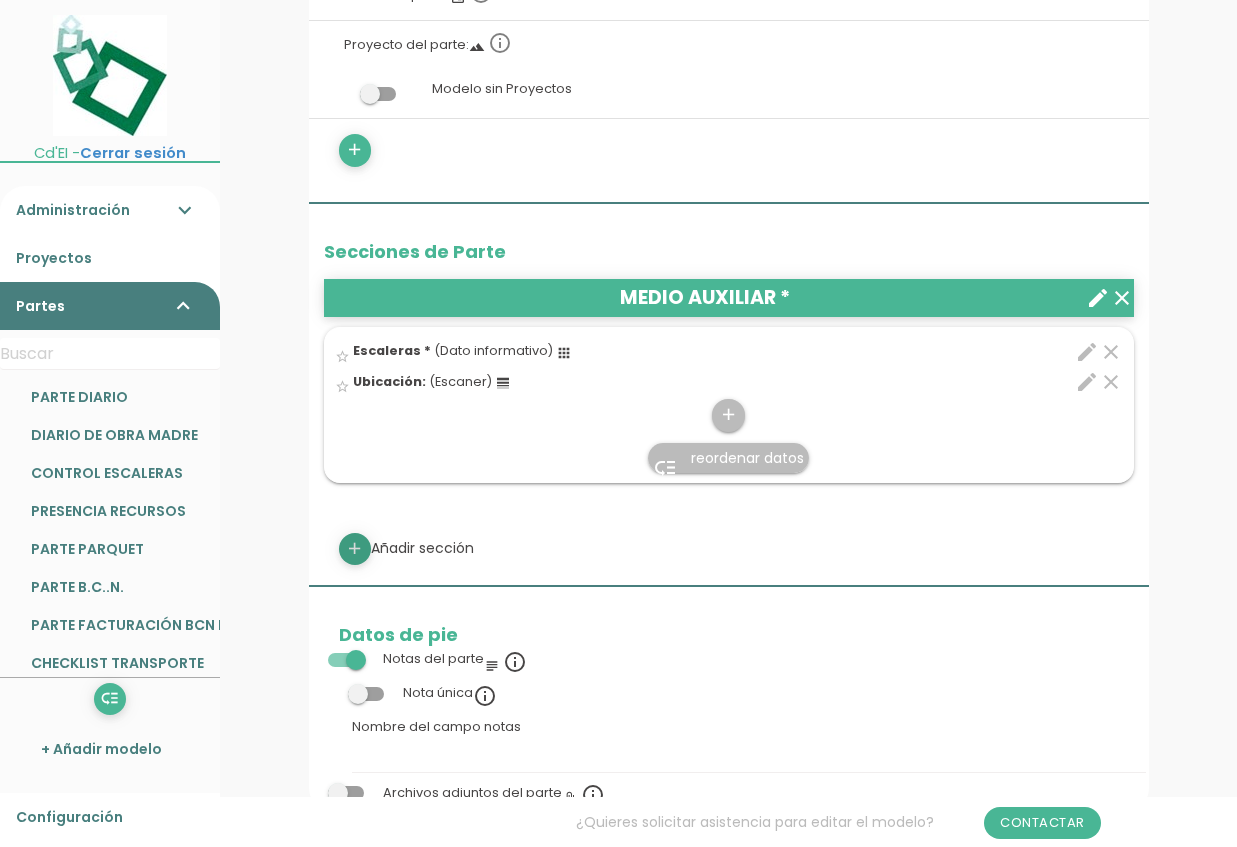 click on "add" at bounding box center [354, 549] 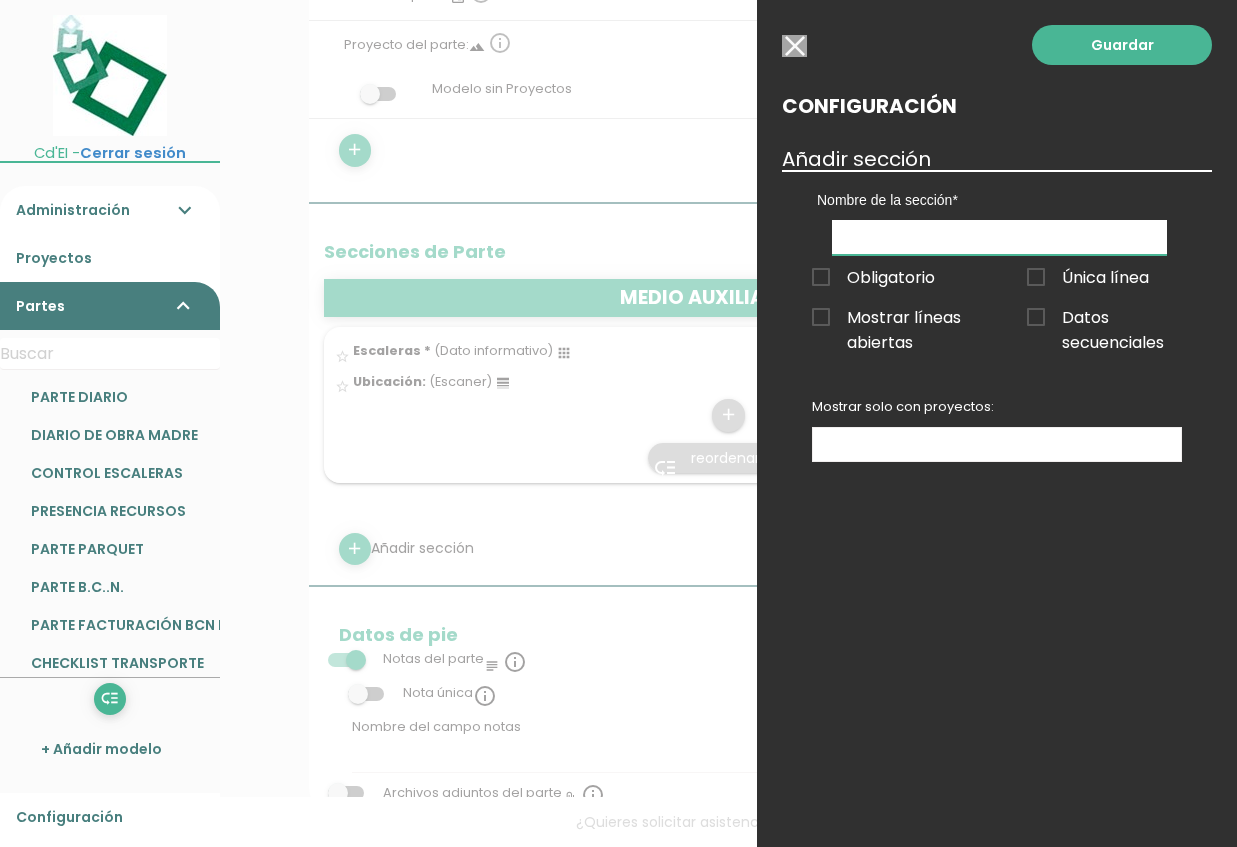click at bounding box center (999, 237) 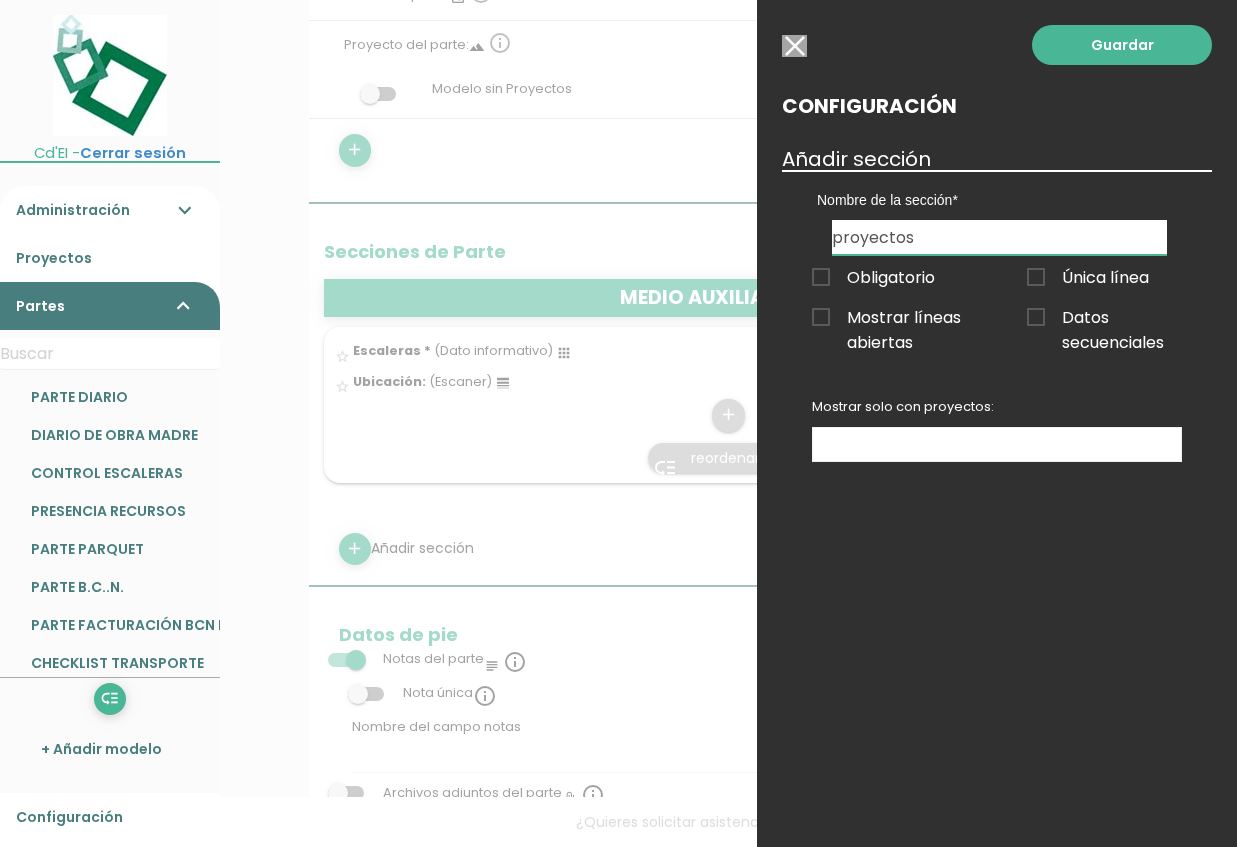 type on "proyectos" 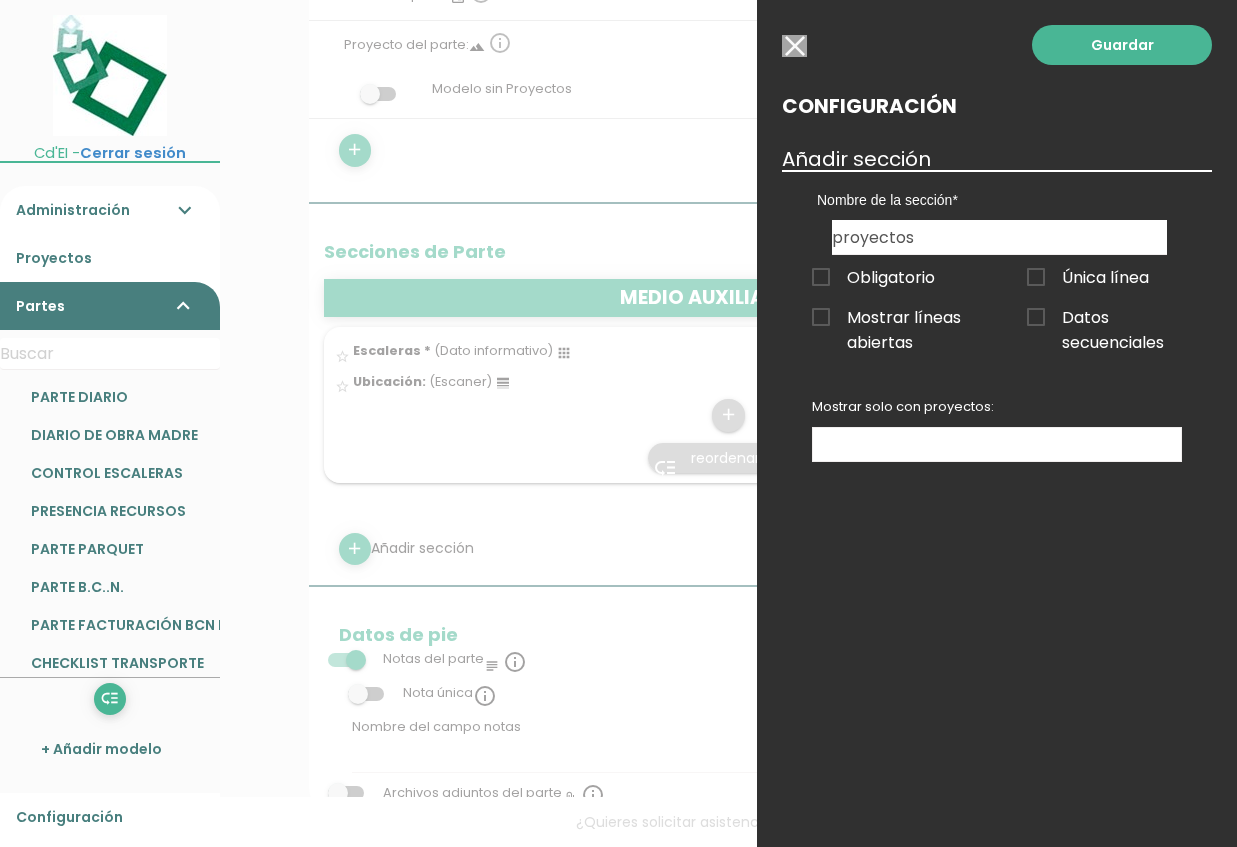 click on "Obligatorio" at bounding box center [873, 277] 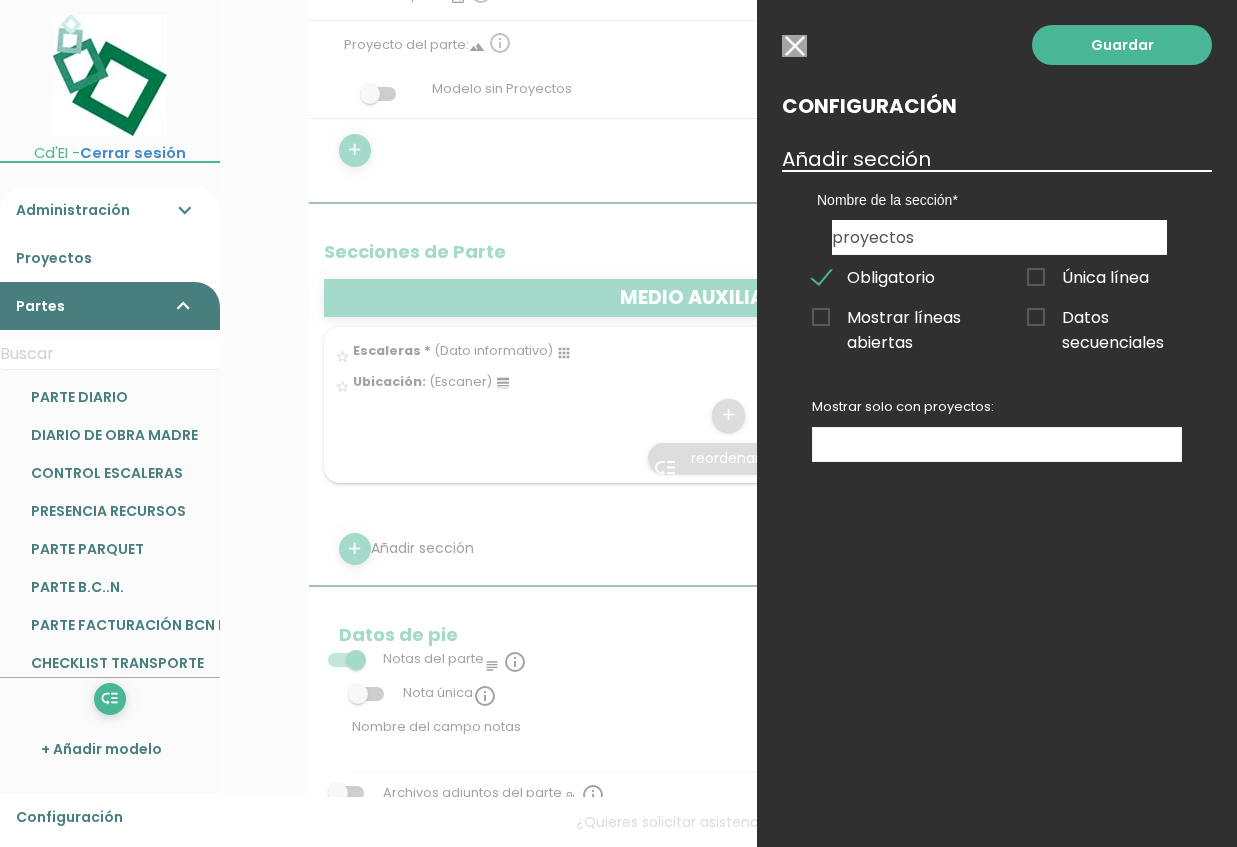 click at bounding box center [997, 444] 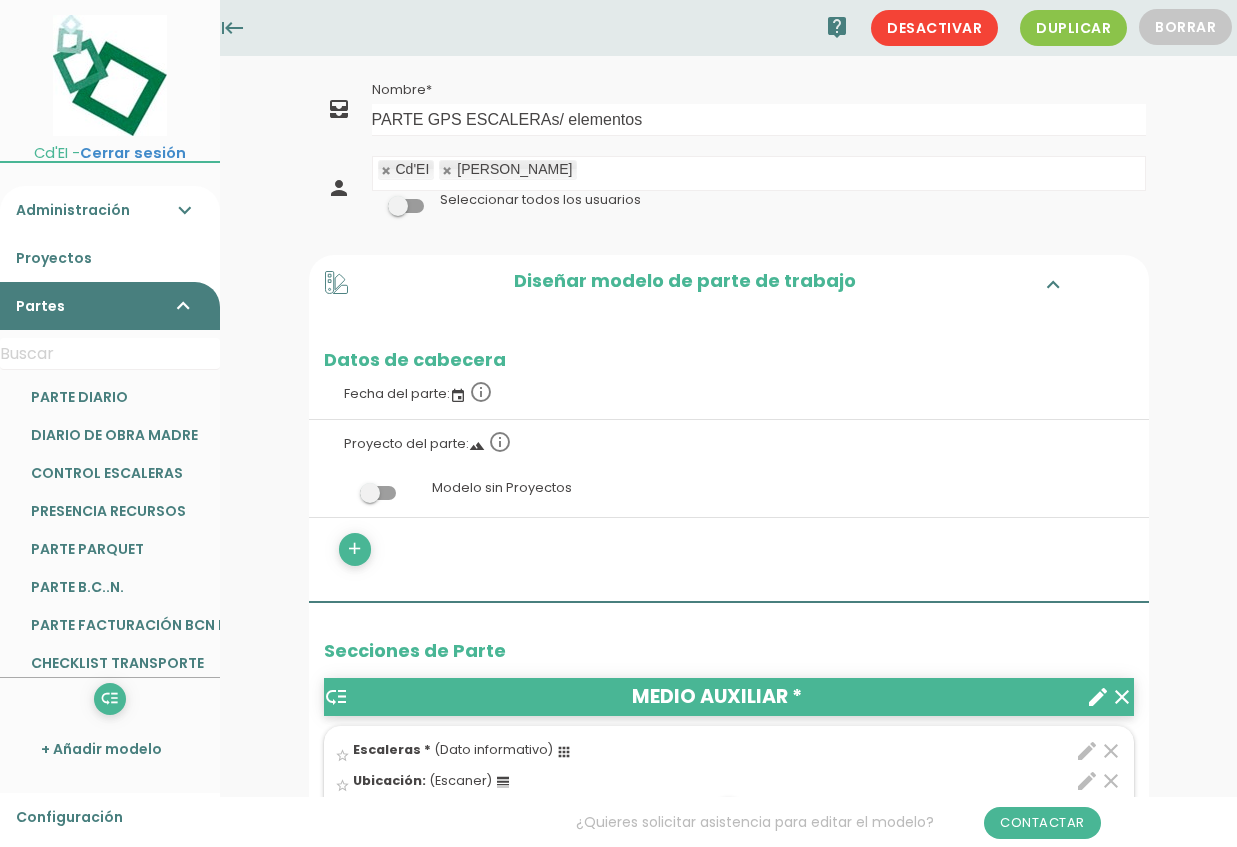 scroll, scrollTop: 1479, scrollLeft: 0, axis: vertical 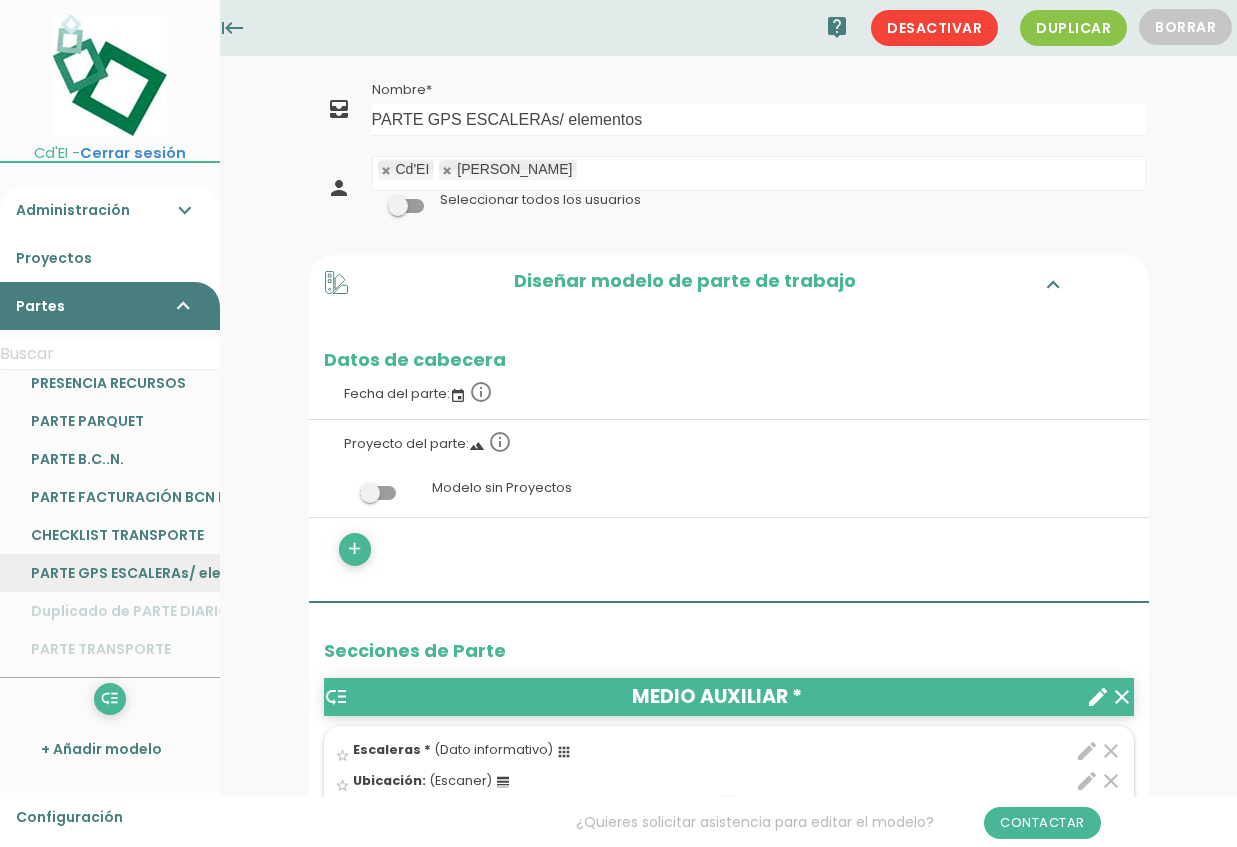click on "PARTE GPS ESCALERAs/ elementos" at bounding box center [110, 573] 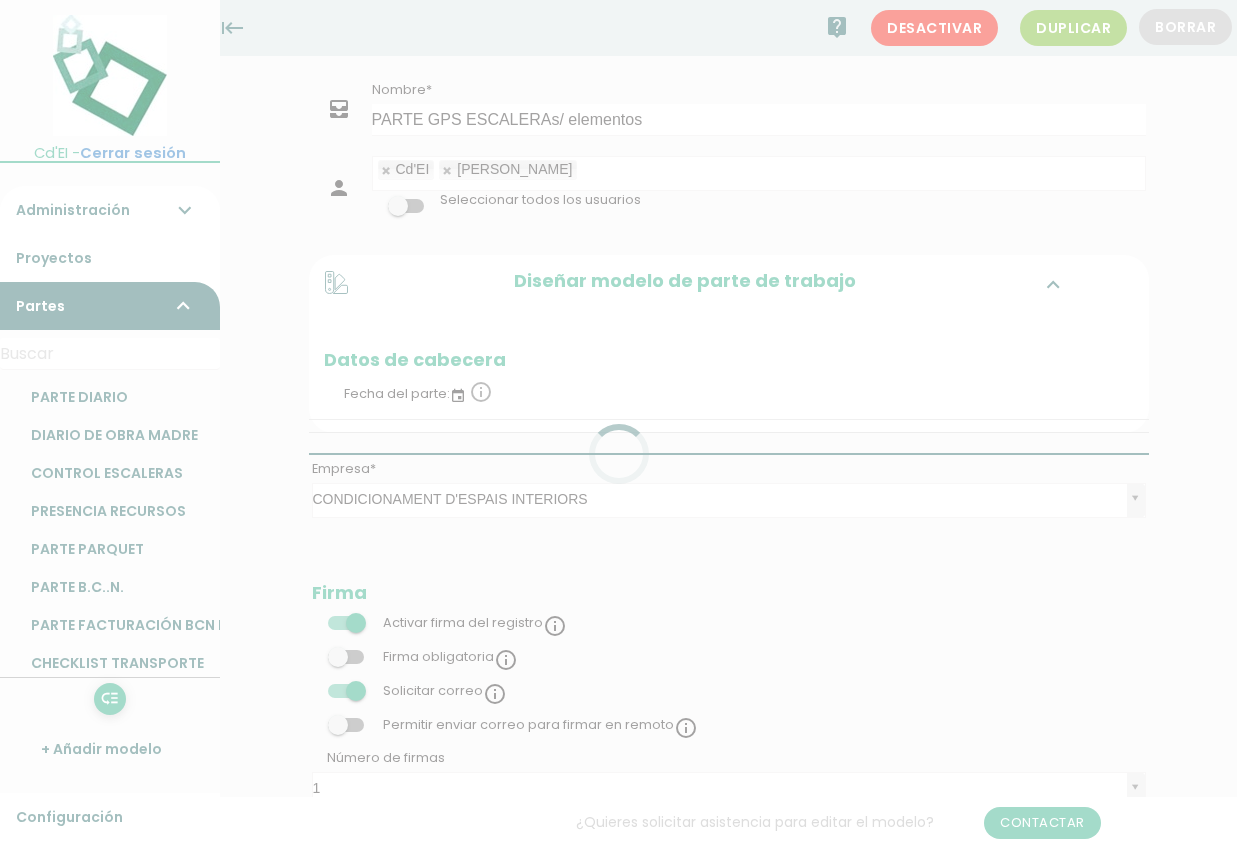 scroll, scrollTop: 0, scrollLeft: 0, axis: both 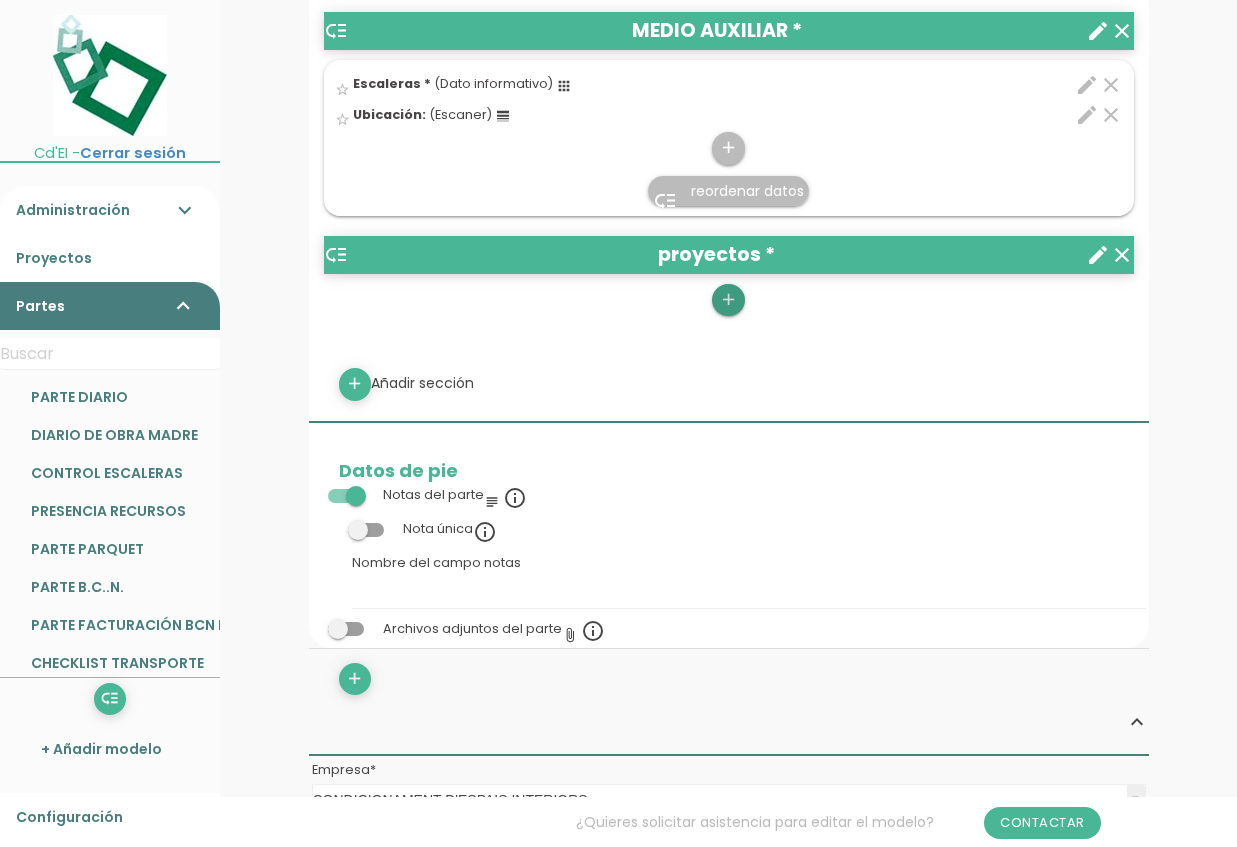 click on "add" at bounding box center (728, 300) 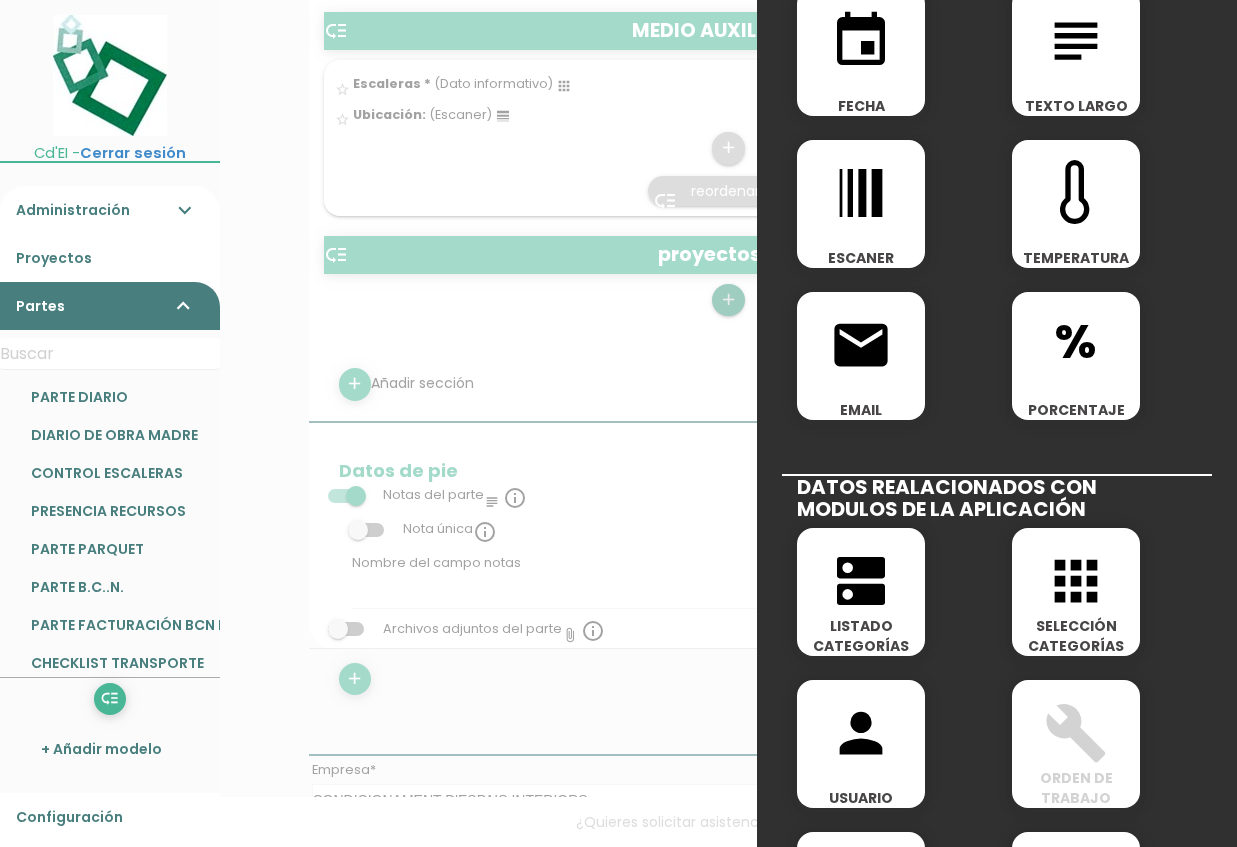 scroll, scrollTop: 800, scrollLeft: 0, axis: vertical 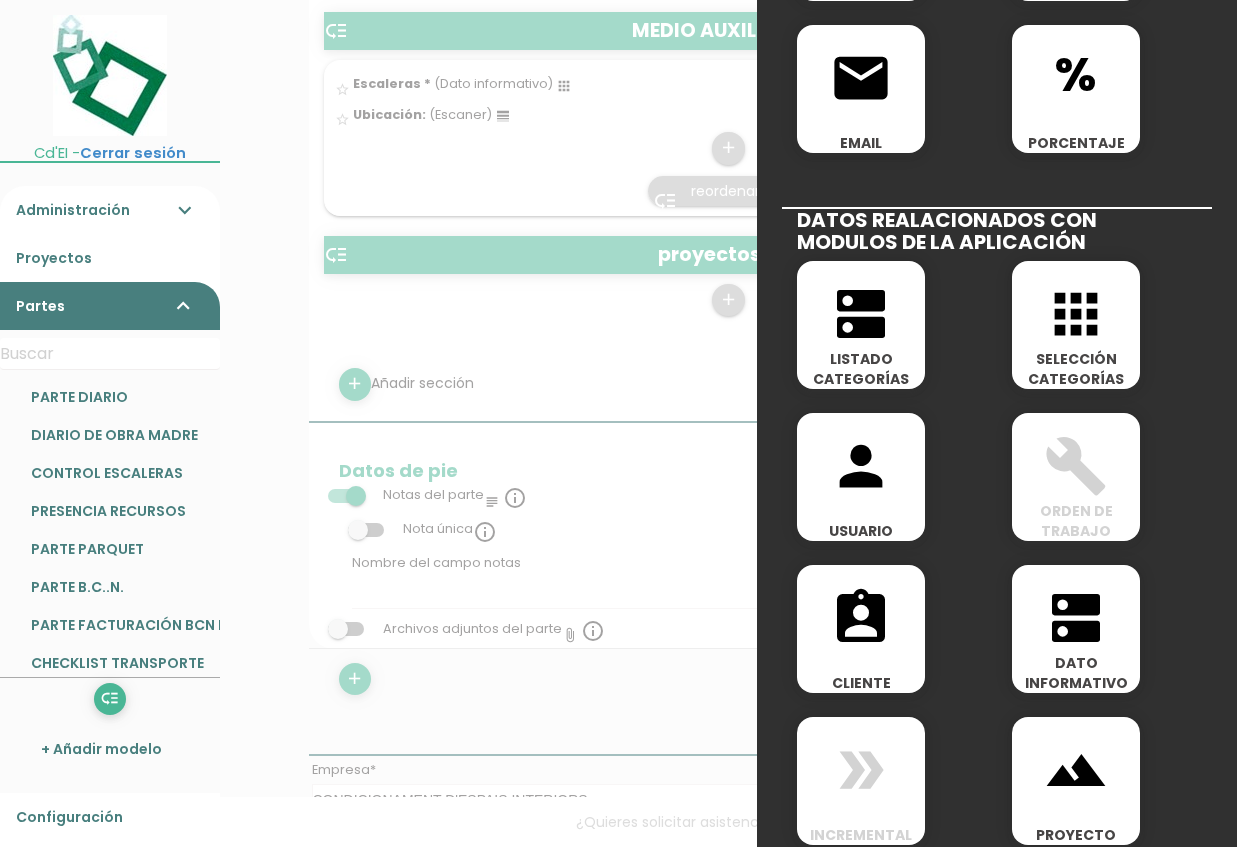click on "SELECCIÓN CATEGORÍAS" at bounding box center [1076, 369] 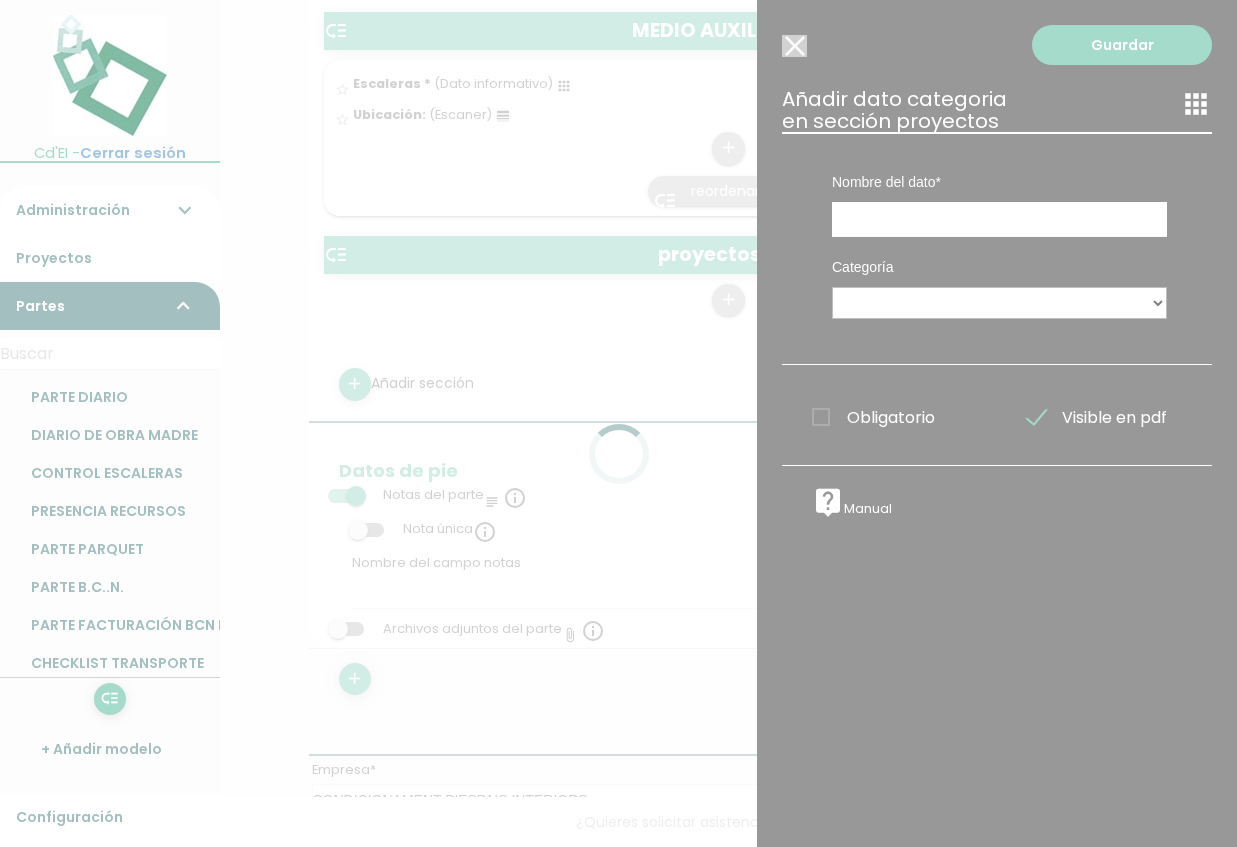scroll, scrollTop: 0, scrollLeft: 0, axis: both 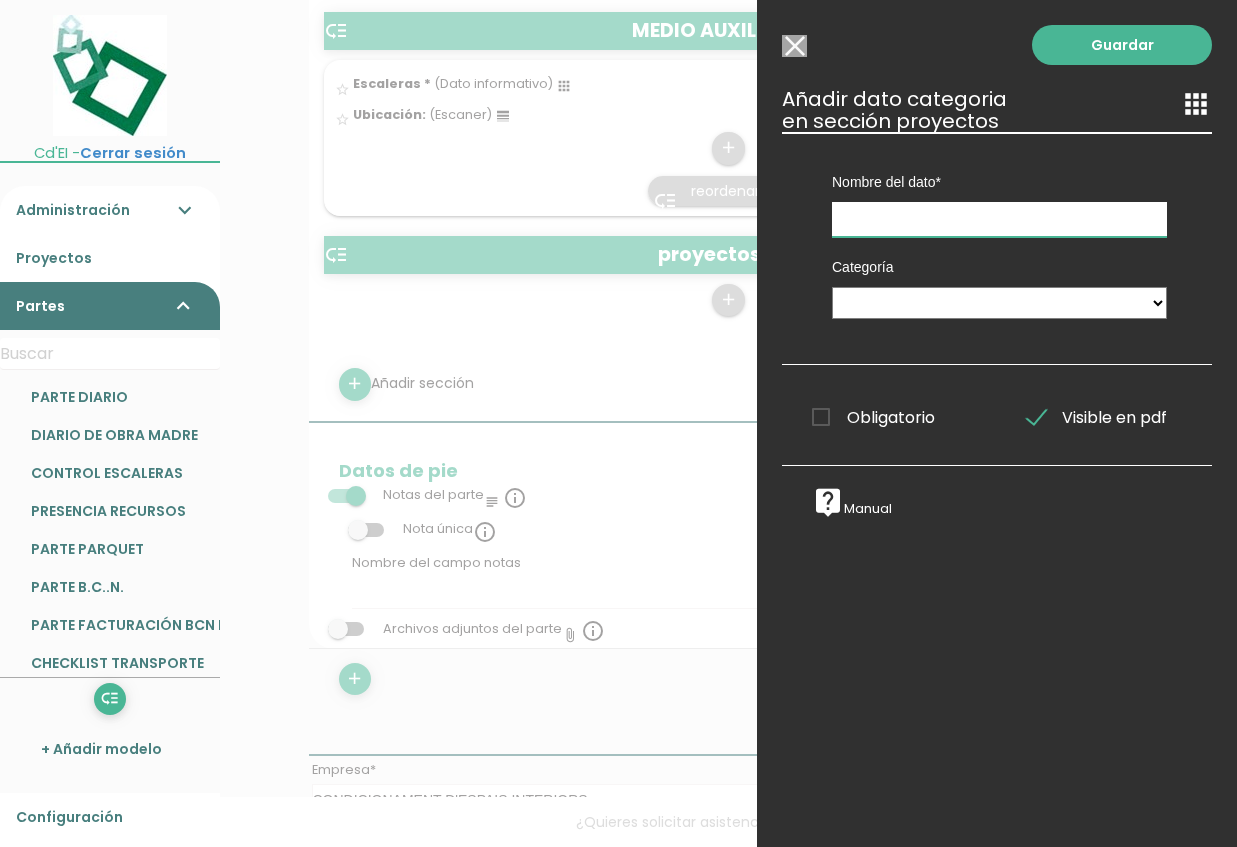 click at bounding box center [999, 219] 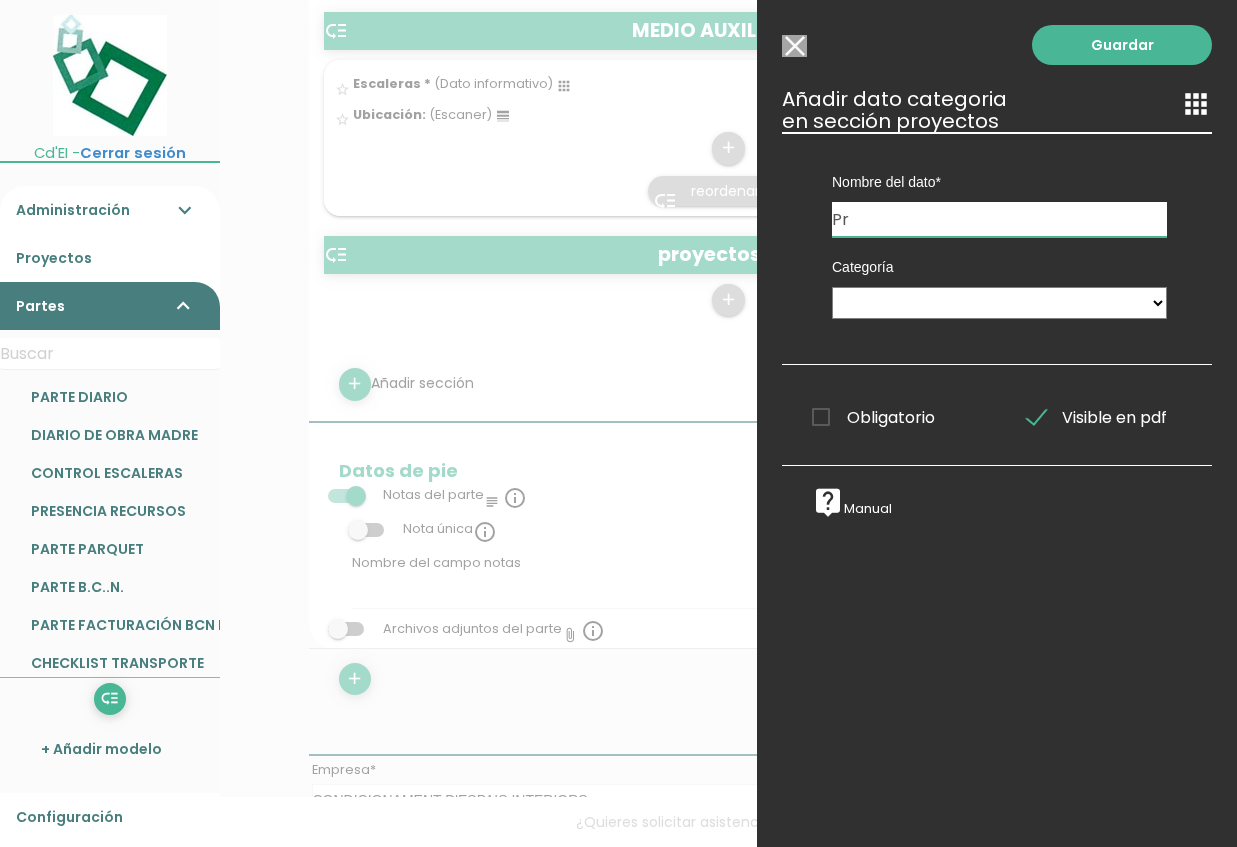 type on "P" 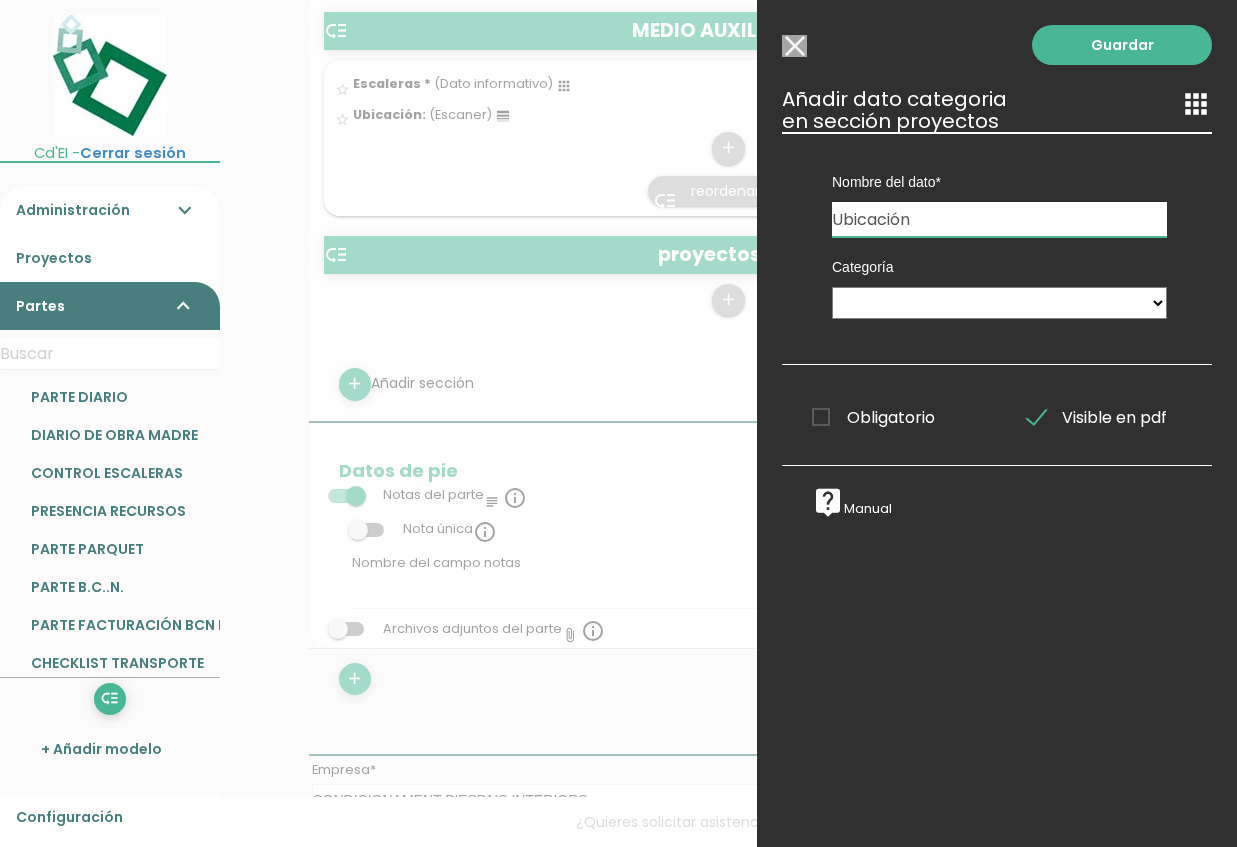 type on "Ubicación" 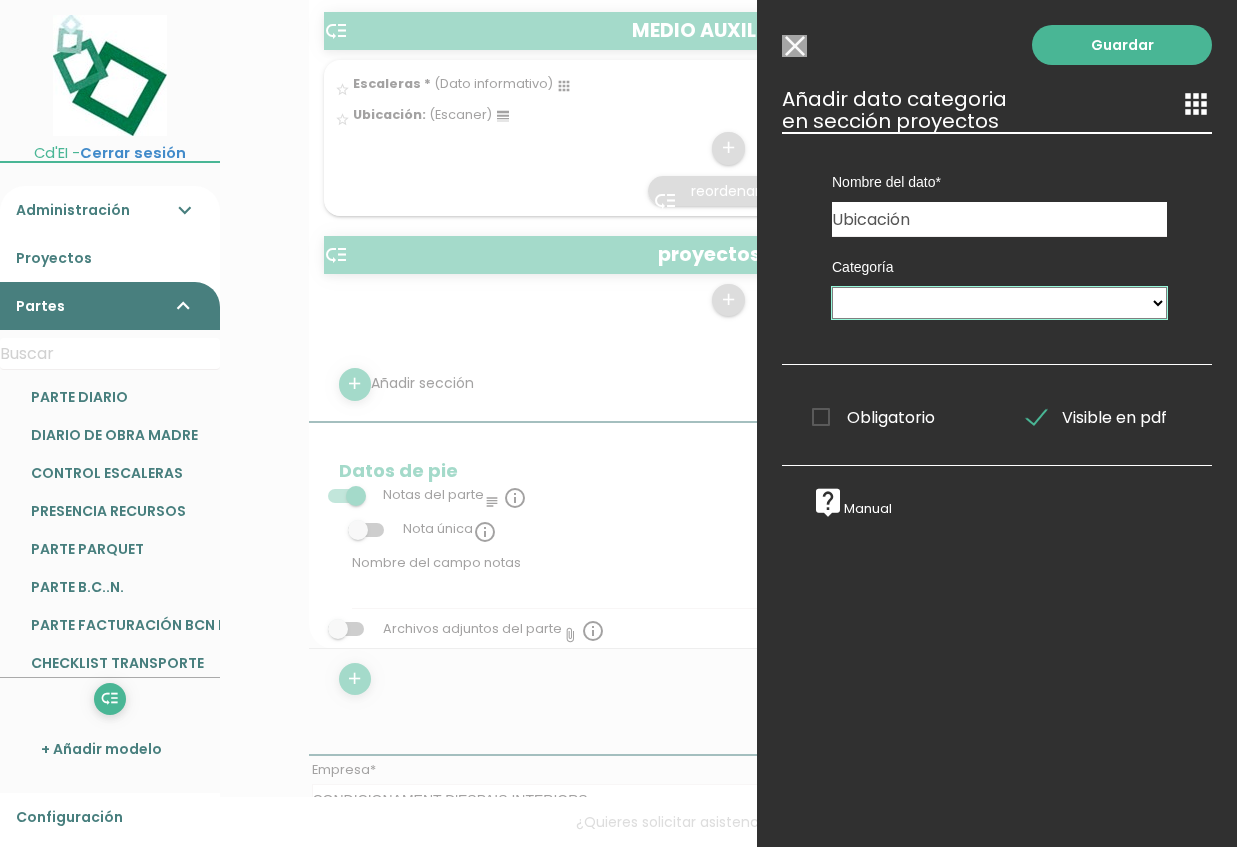 click on "PROVEEDORES MEDIOS AUXILIARES BAJA MED. AUX COLORINES PLATAFORMAS PRL" at bounding box center [999, 303] 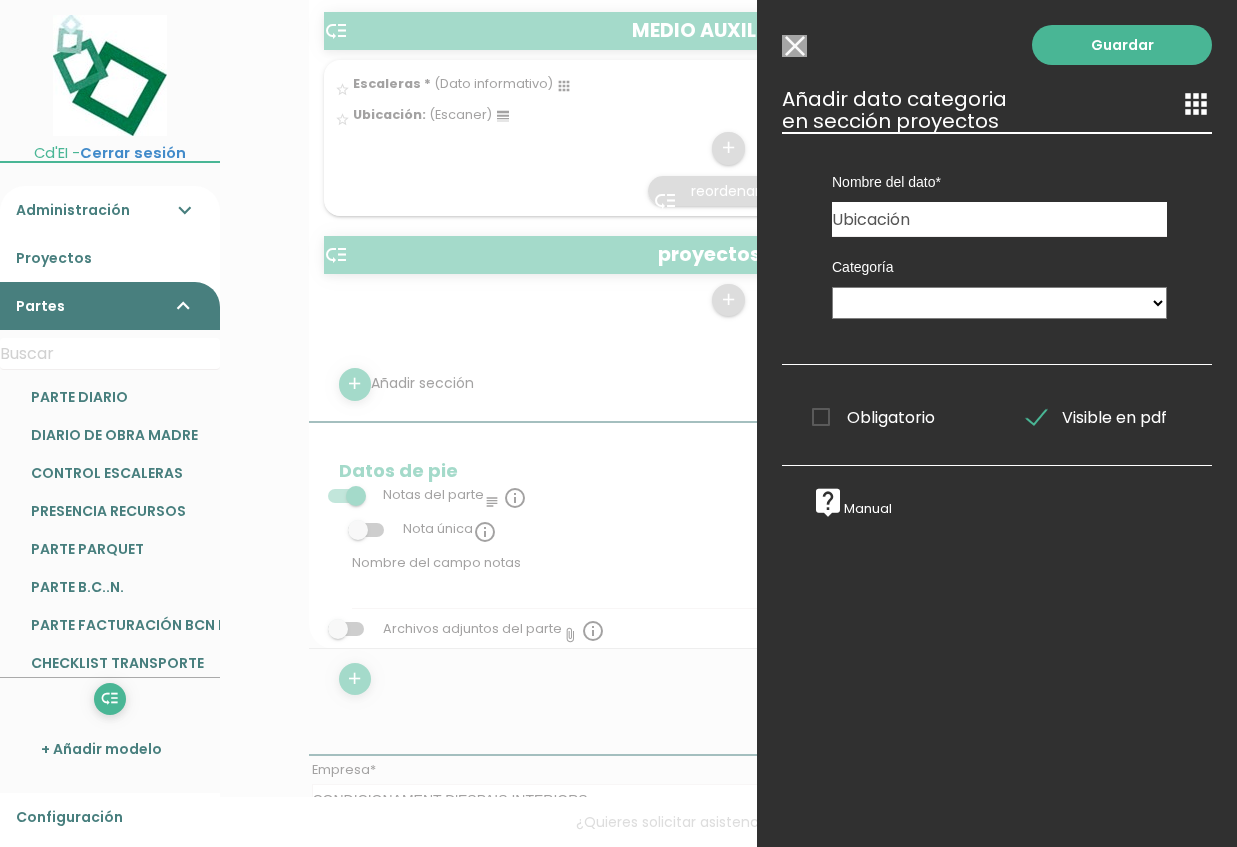click on "Categoría PROVEEDORES MEDIOS AUXILIARES BAJA MED. AUX COLORINES PLATAFORMAS PRL Permitir selección múltiple de recursos en el Parte" at bounding box center (999, 285) 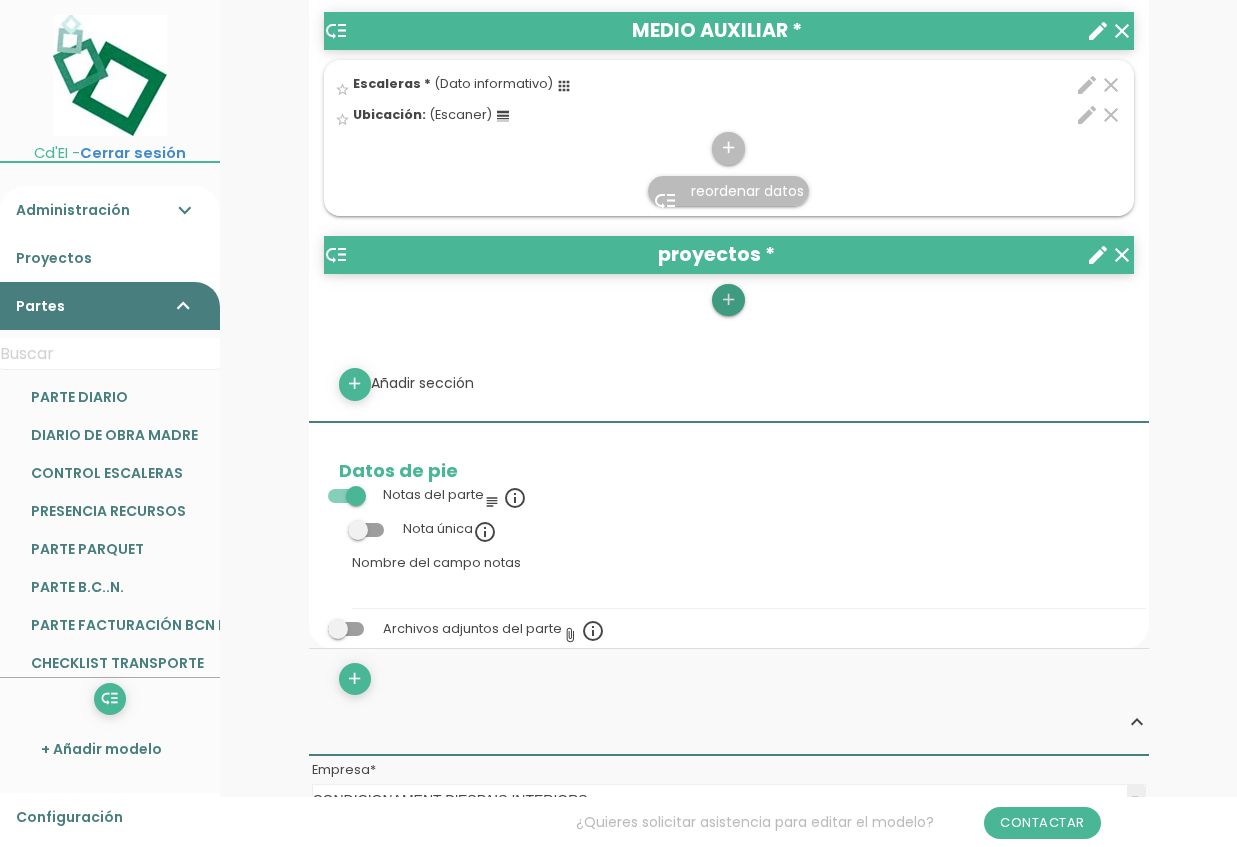 click on "add" at bounding box center (728, 300) 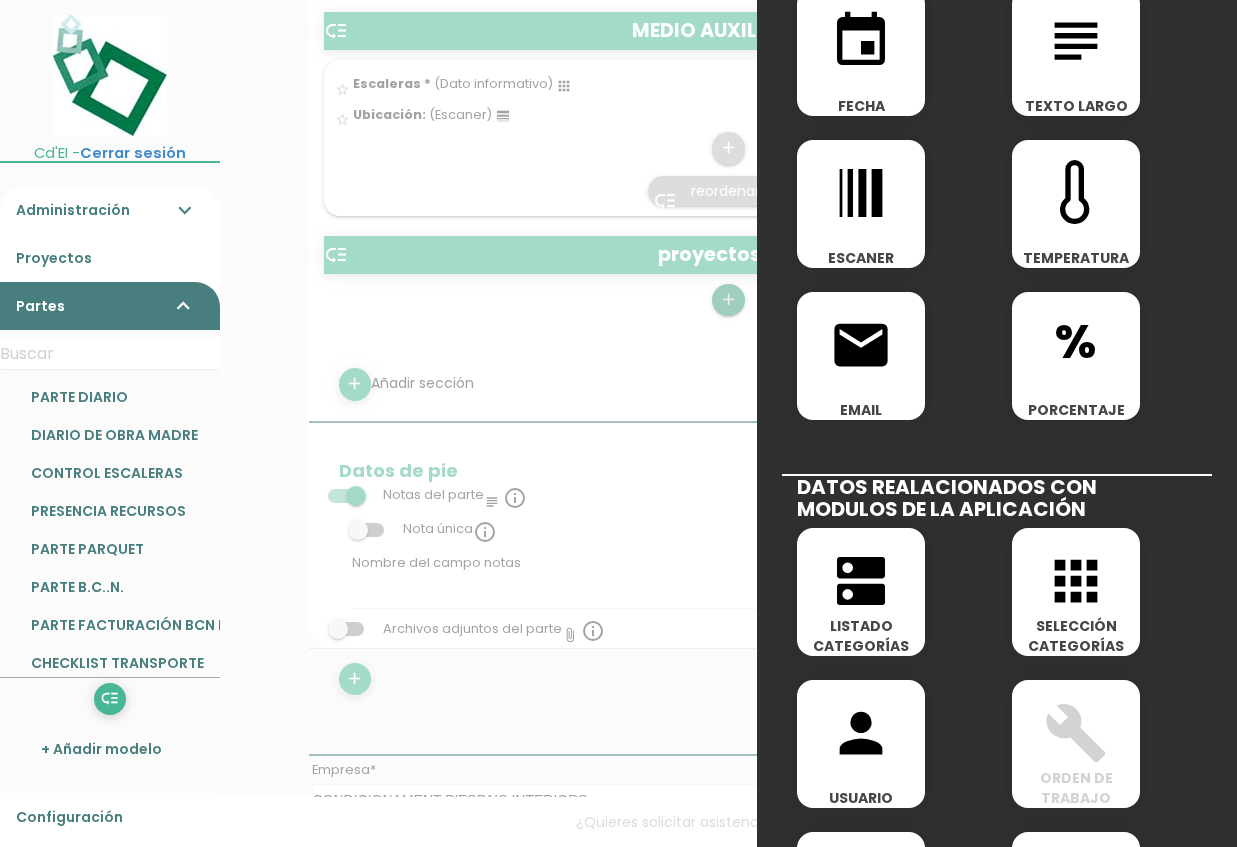 scroll, scrollTop: 666, scrollLeft: 0, axis: vertical 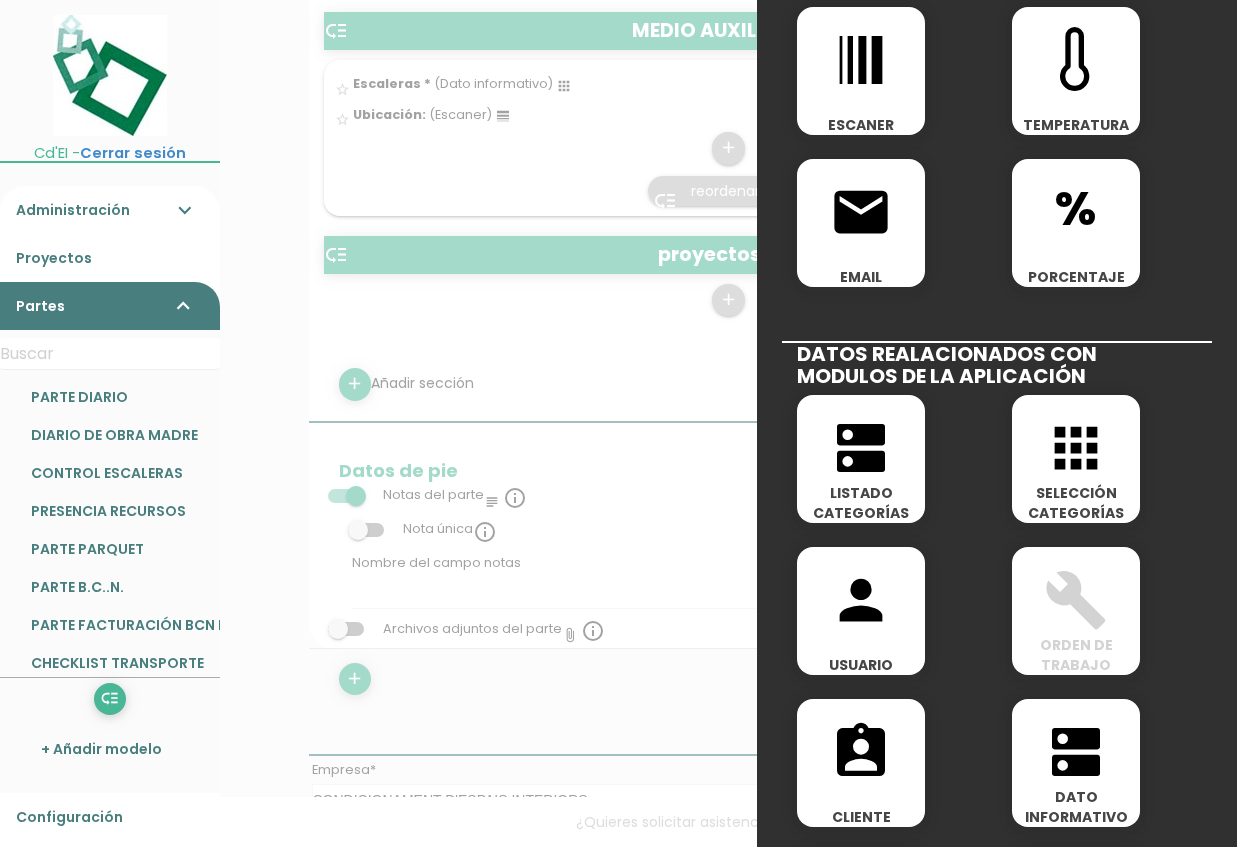 click on "dns" at bounding box center (861, 448) 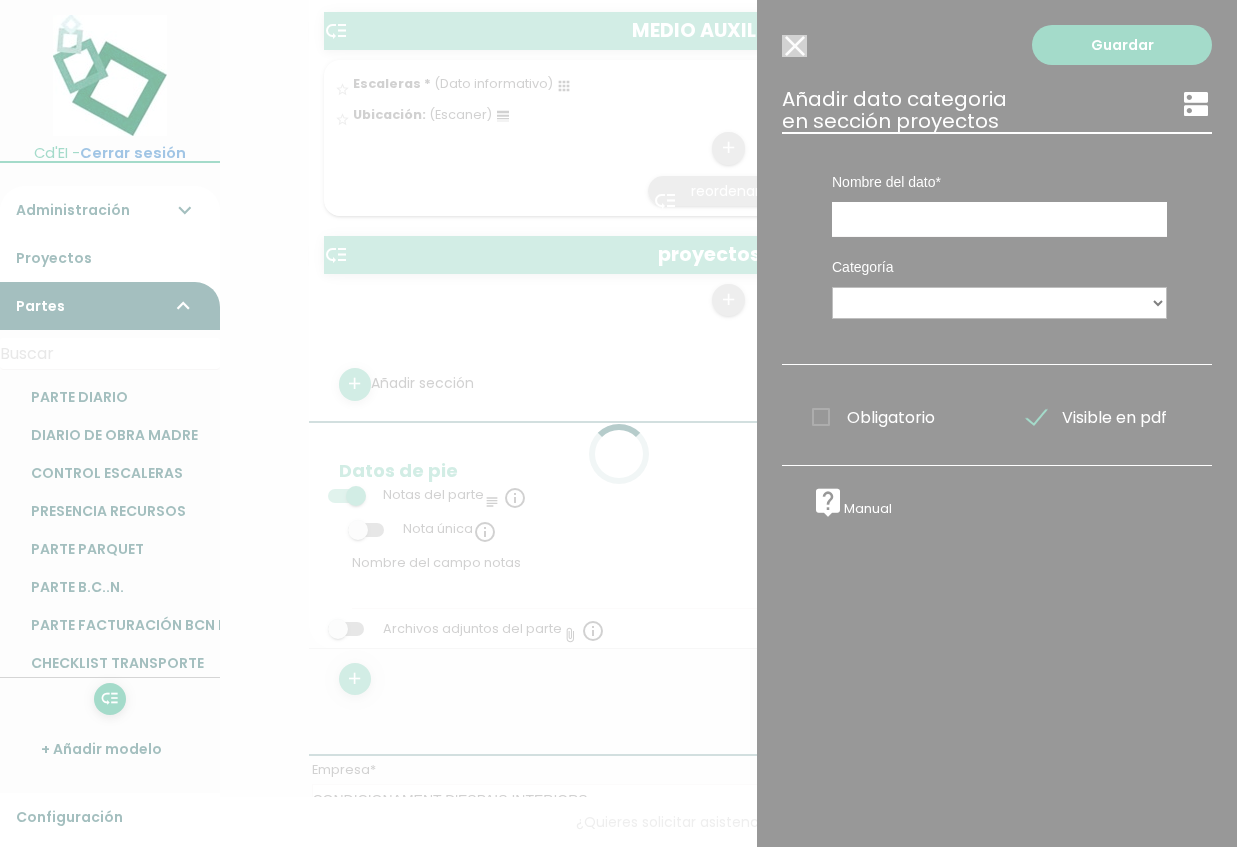 scroll, scrollTop: 0, scrollLeft: 0, axis: both 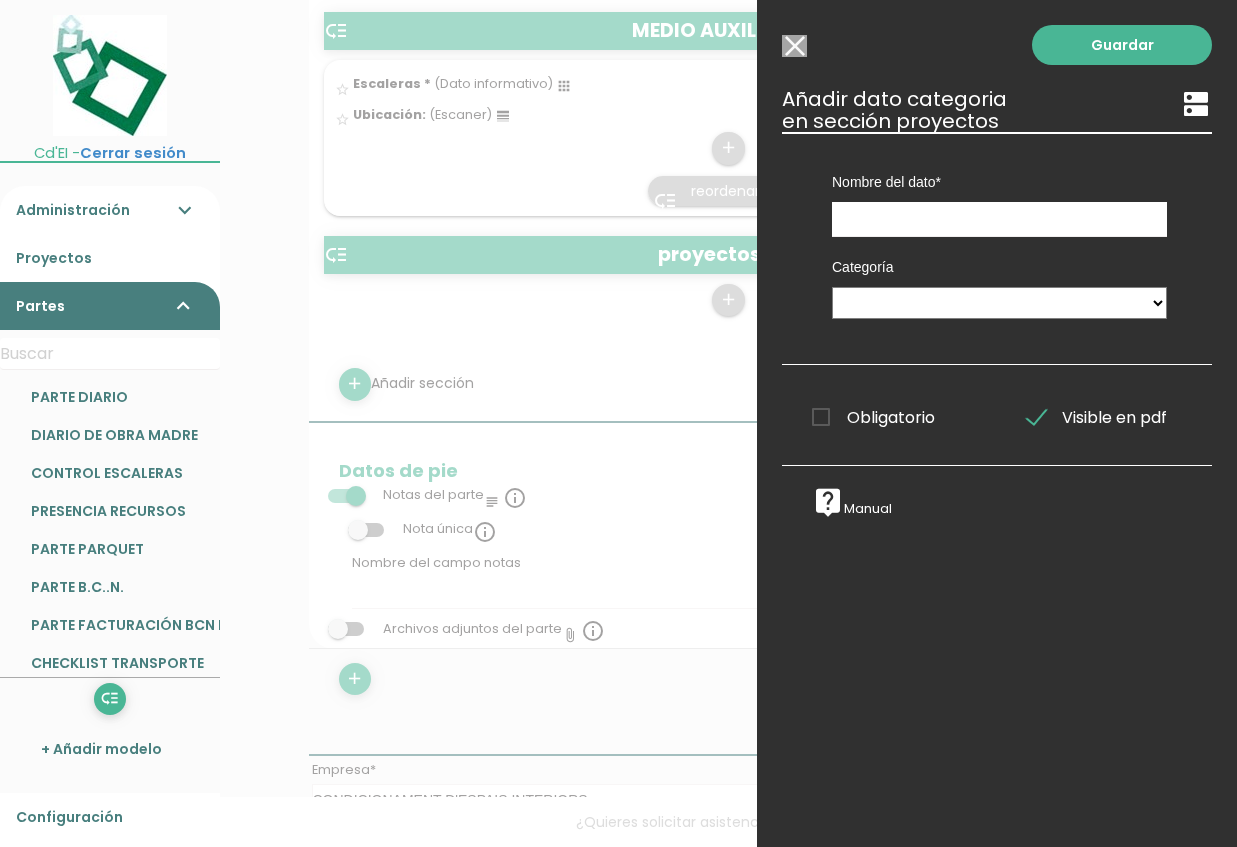 click on "Categoría PROVEEDORES MEDIOS AUXILIARES BAJA MED. AUX COLORINES PLATAFORMAS PRL Permitir selección múltiple de recursos en el Parte" at bounding box center [999, 285] 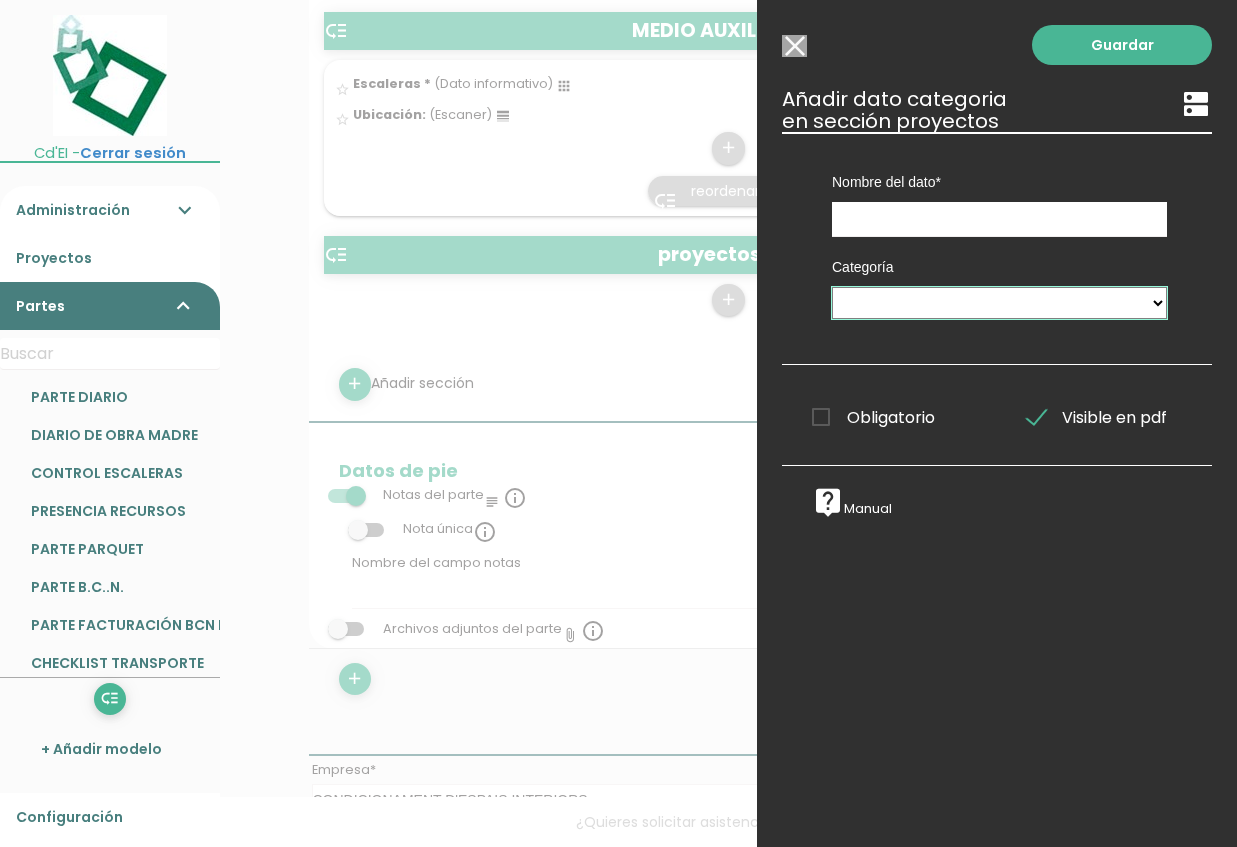 click on "PROVEEDORES MEDIOS AUXILIARES BAJA MED. AUX COLORINES PLATAFORMAS PRL" at bounding box center [999, 303] 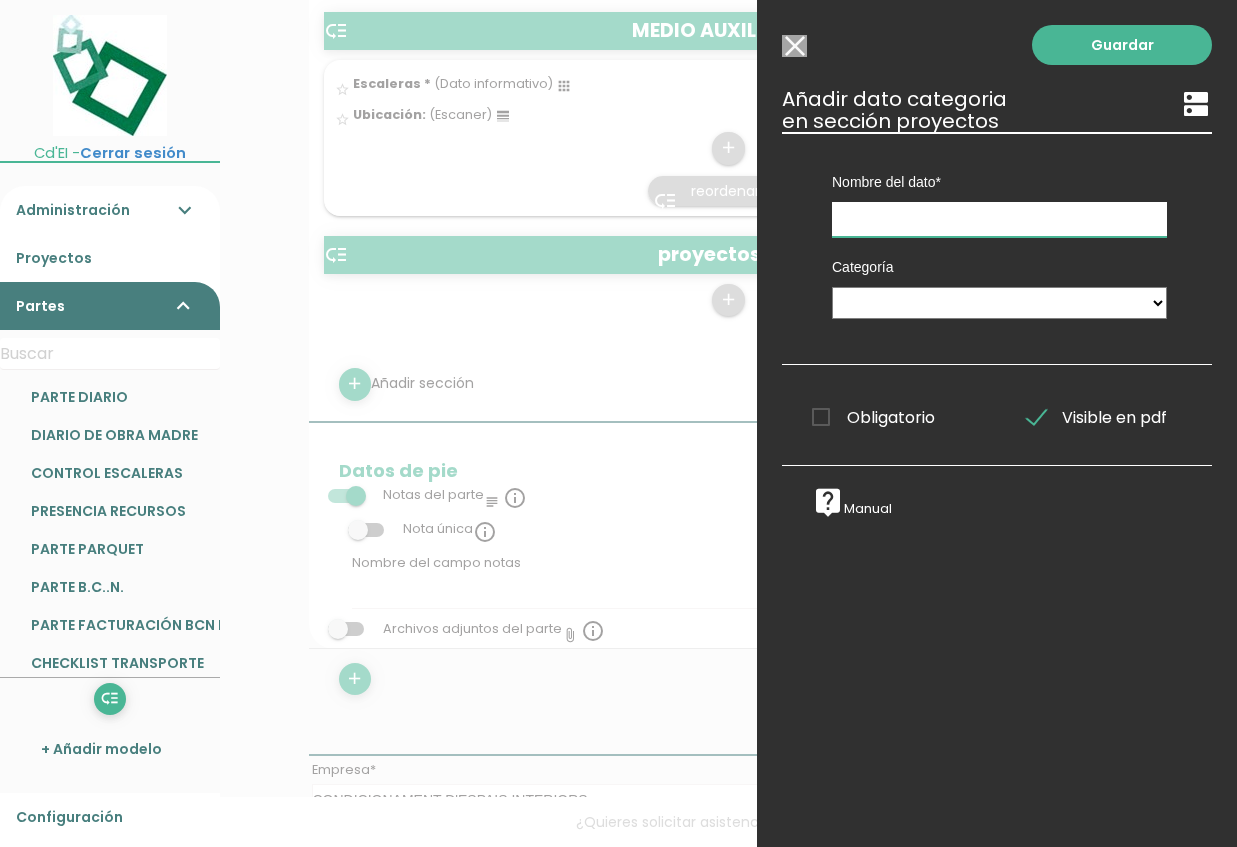 click at bounding box center (999, 219) 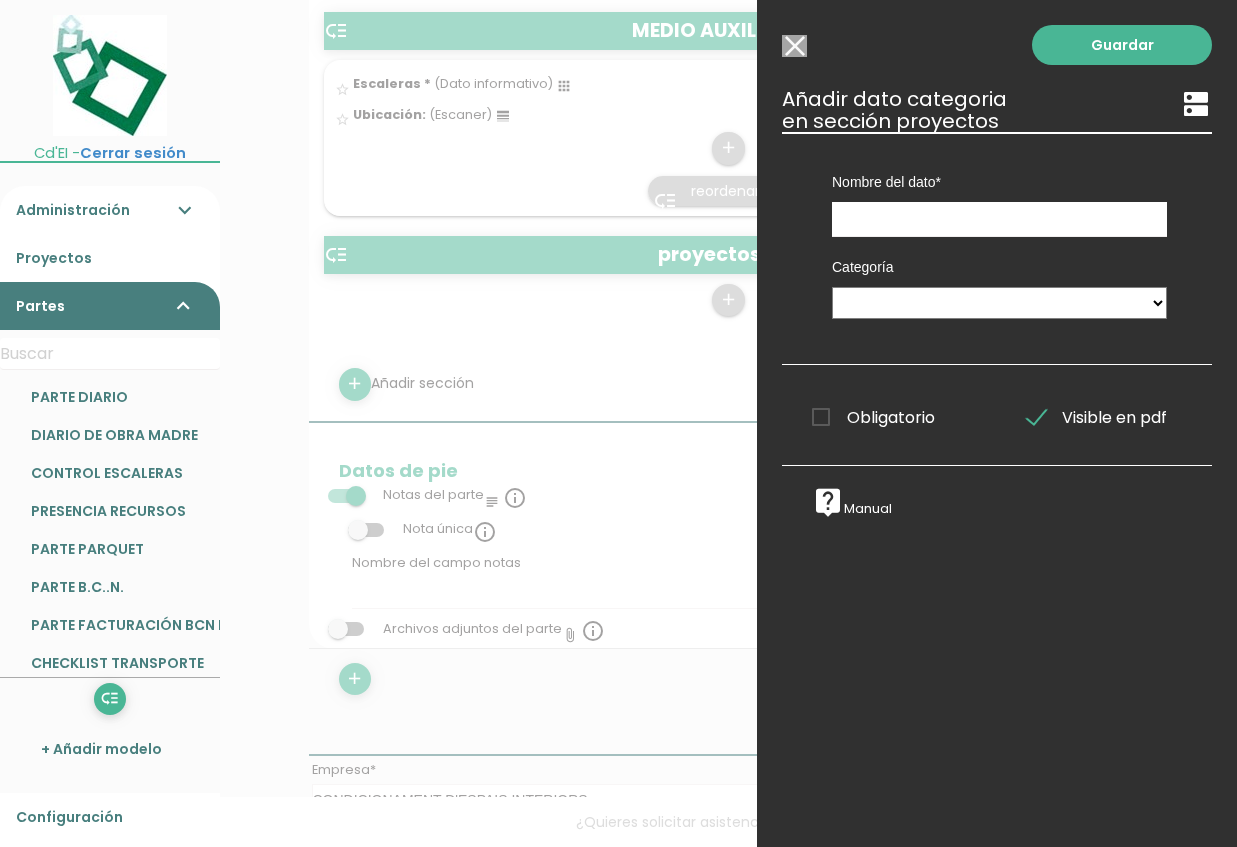 click on "Seleccionar todos los usuarios" at bounding box center [794, 46] 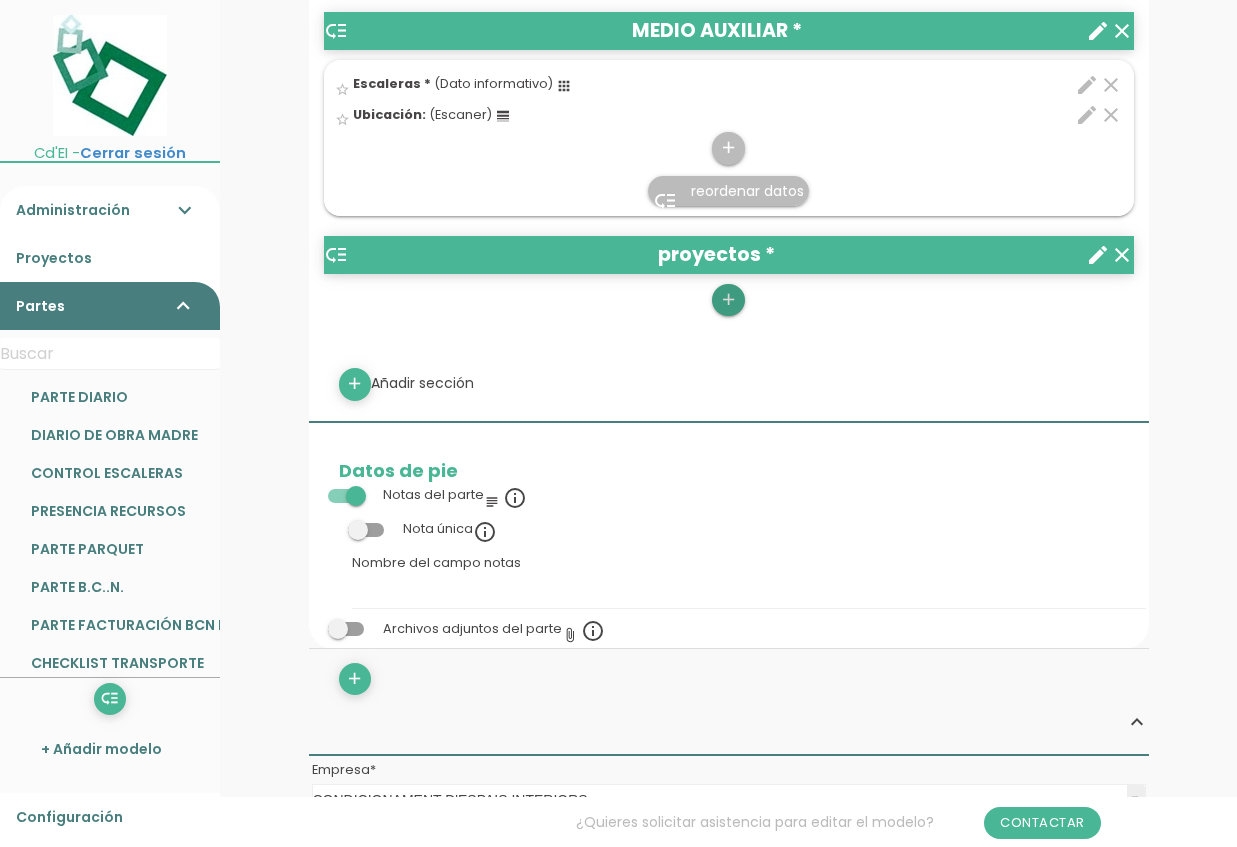 click on "add" at bounding box center (728, 300) 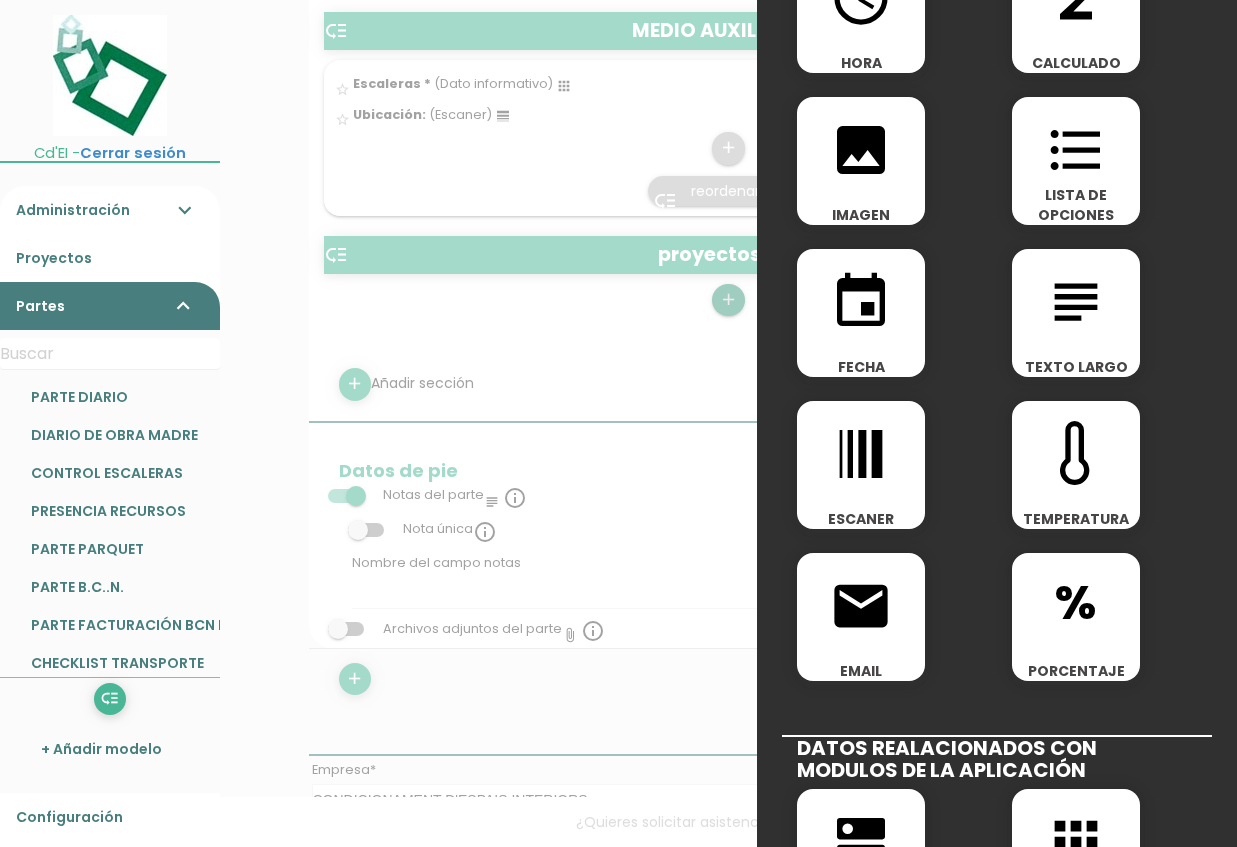 scroll, scrollTop: 133, scrollLeft: 0, axis: vertical 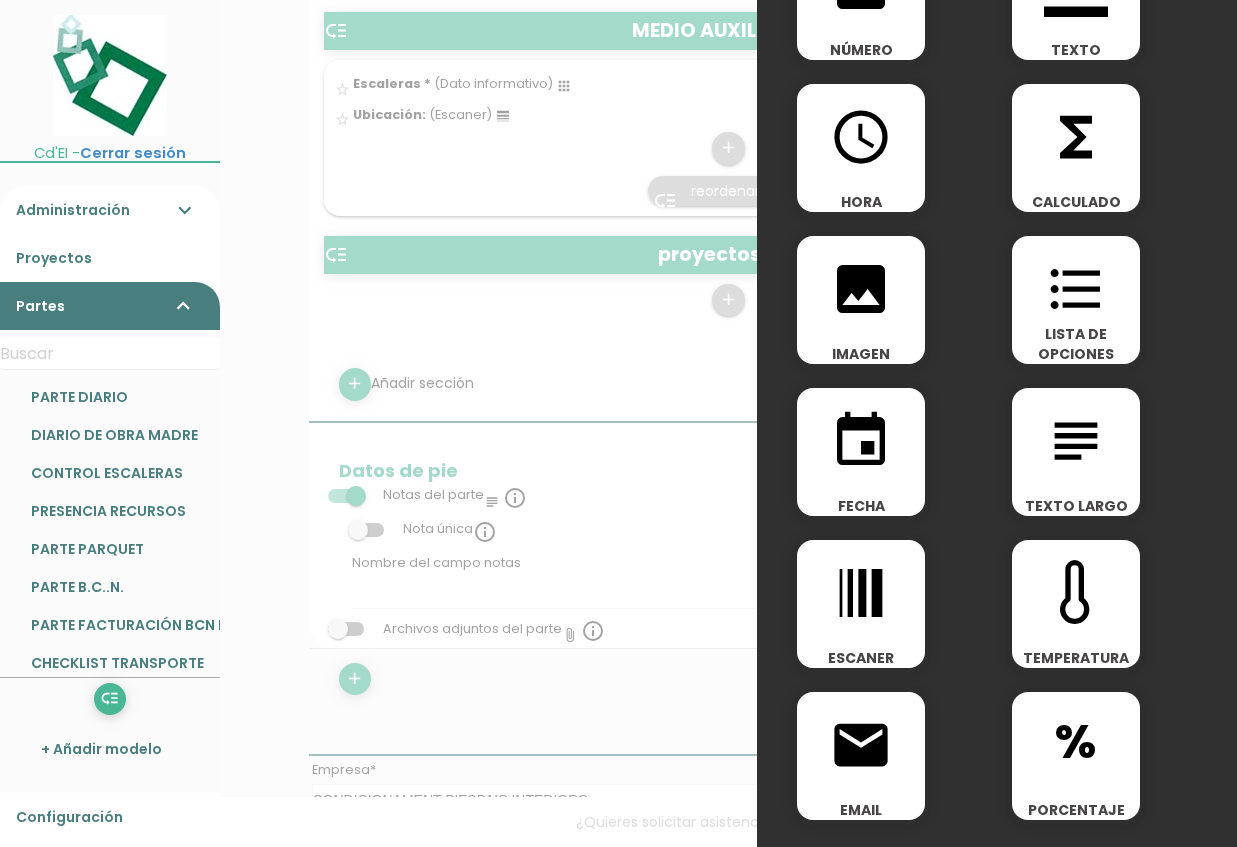 click on "LISTA DE OPCIONES" at bounding box center [1076, 344] 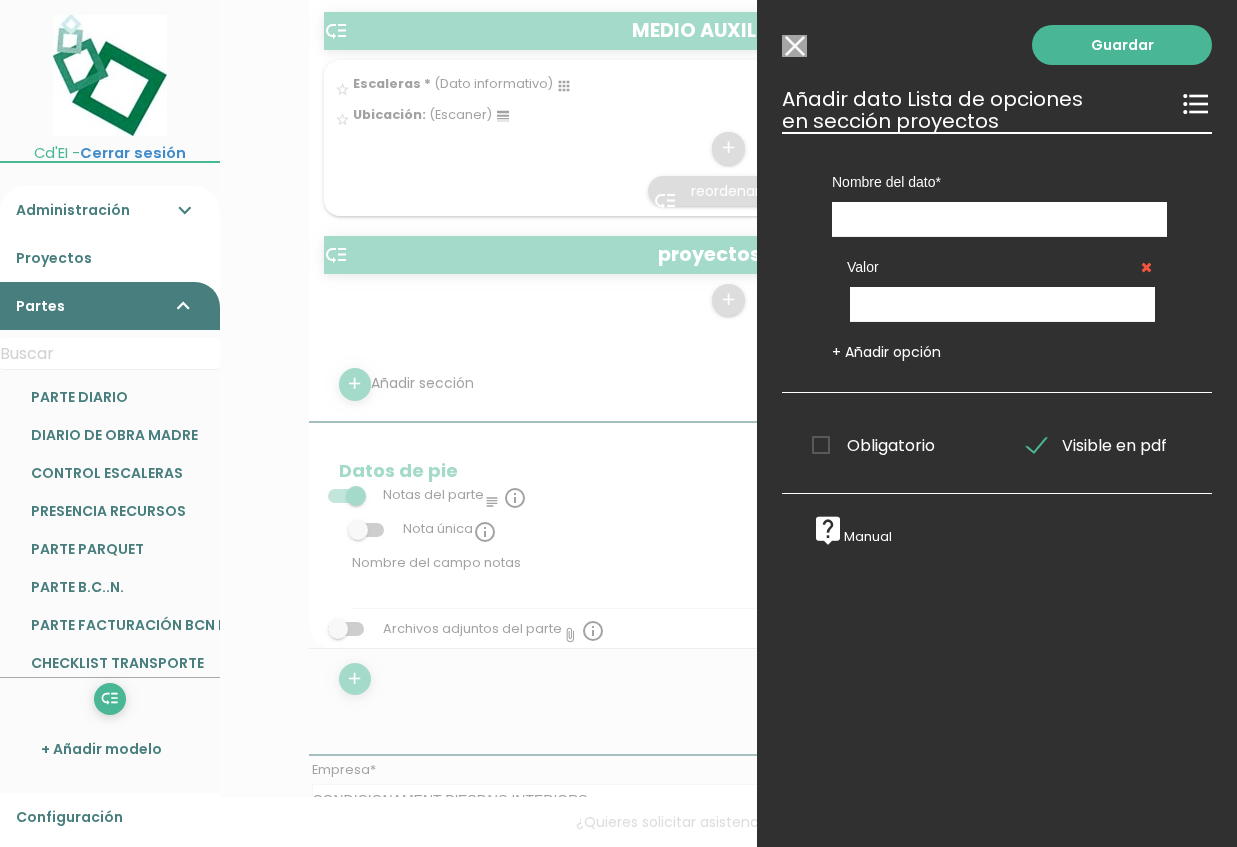 scroll, scrollTop: 0, scrollLeft: 0, axis: both 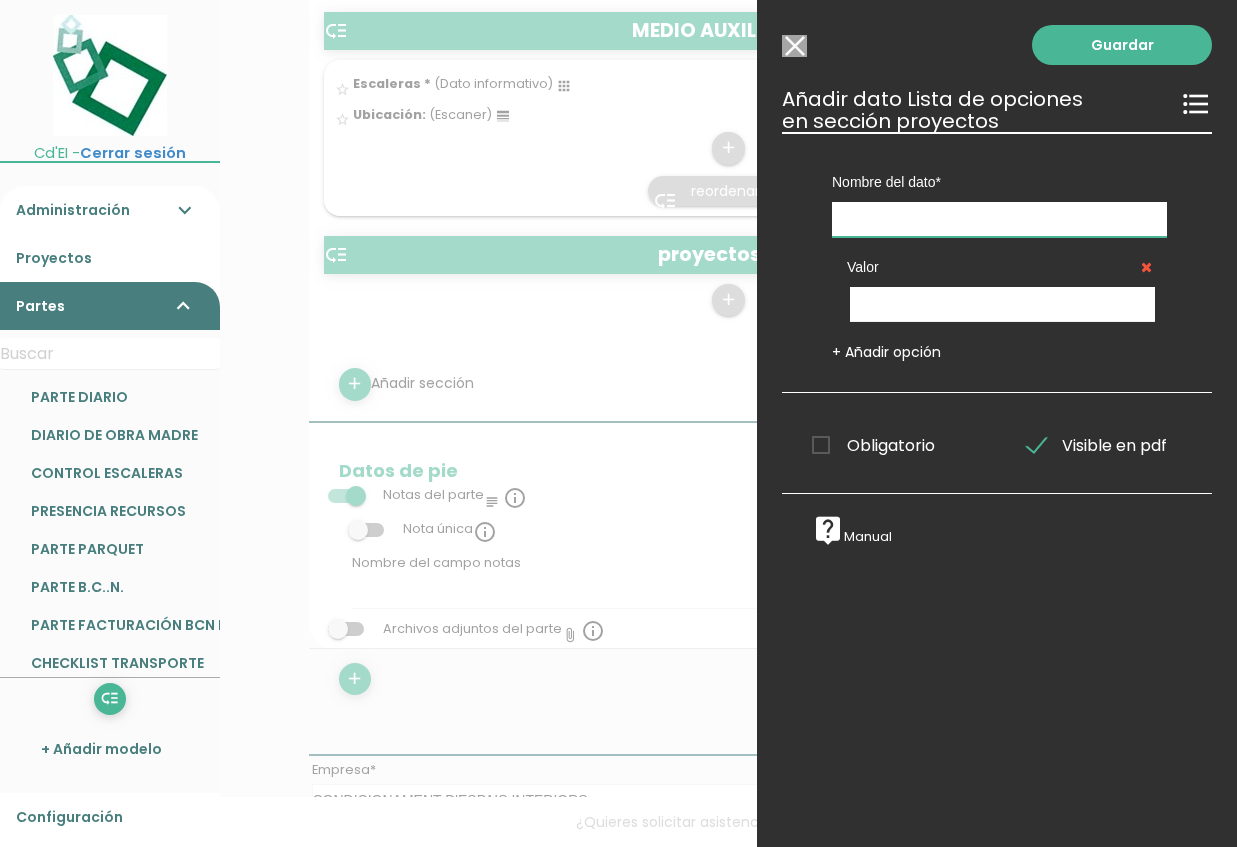 click at bounding box center (999, 219) 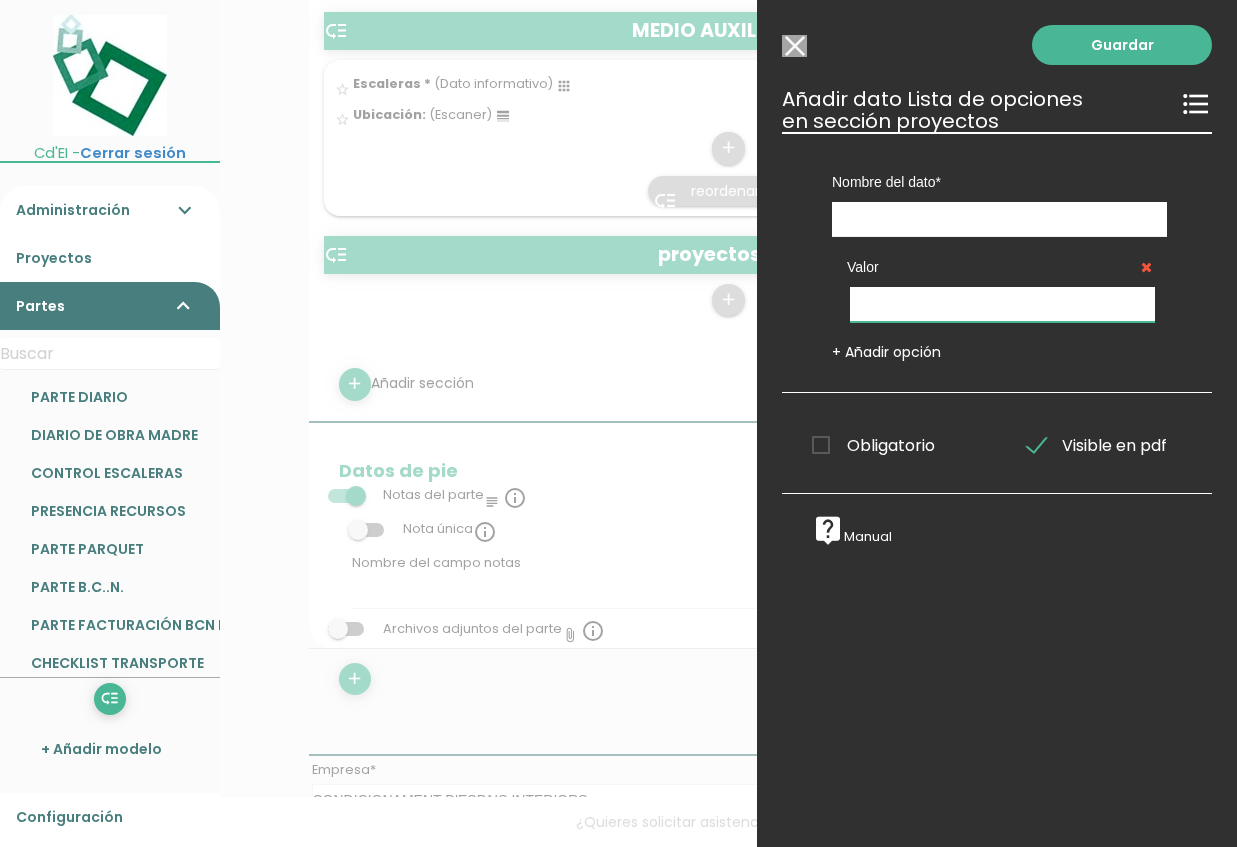click at bounding box center (1002, 304) 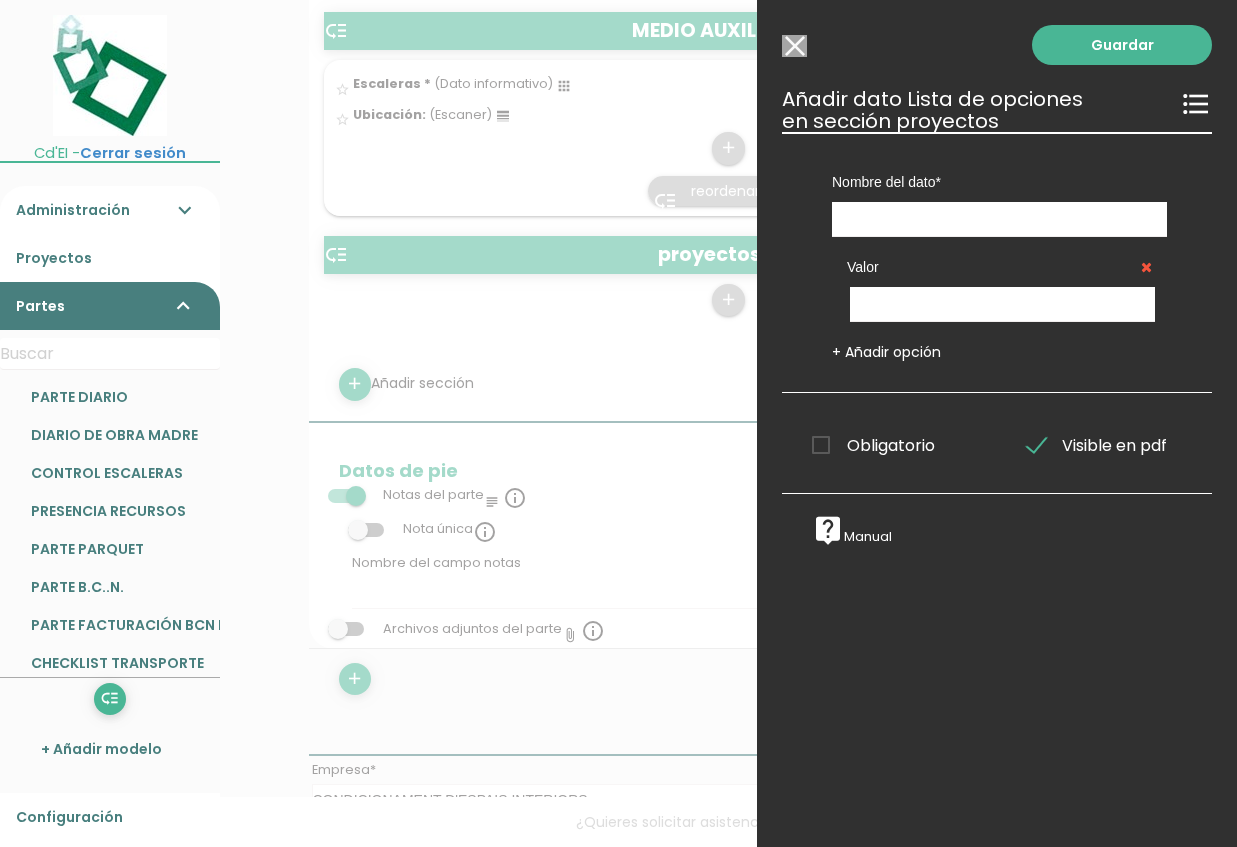 drag, startPoint x: 800, startPoint y: 43, endPoint x: 818, endPoint y: 97, distance: 56.920998 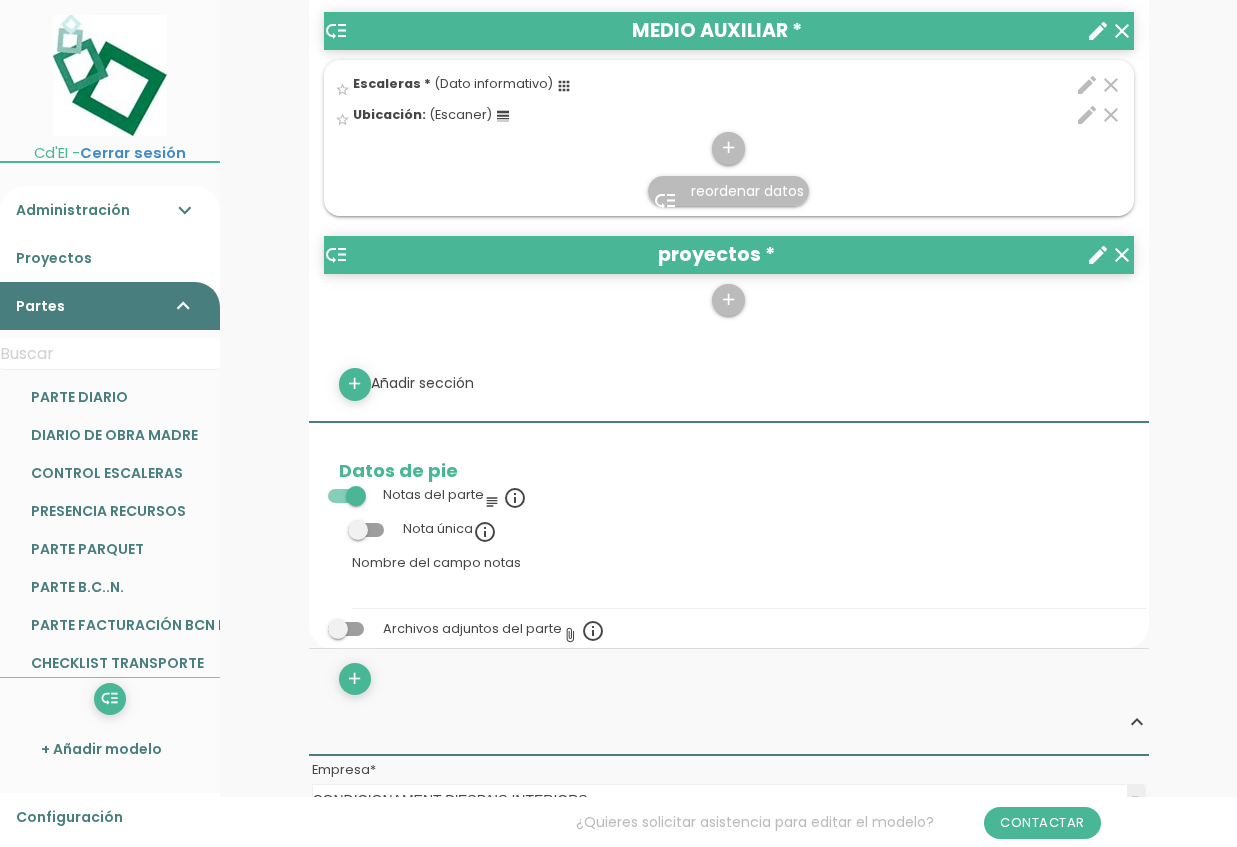 scroll, scrollTop: 533, scrollLeft: 0, axis: vertical 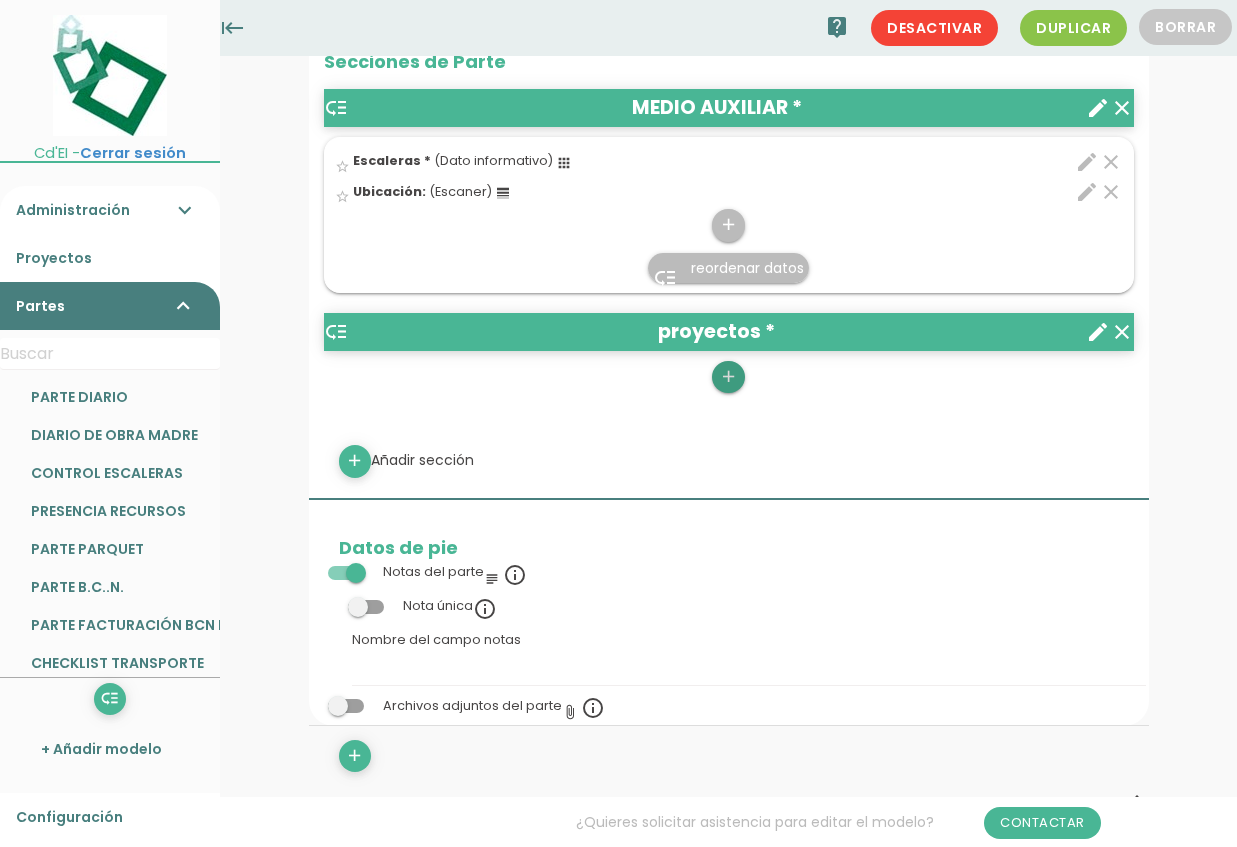 click on "add" at bounding box center (728, 377) 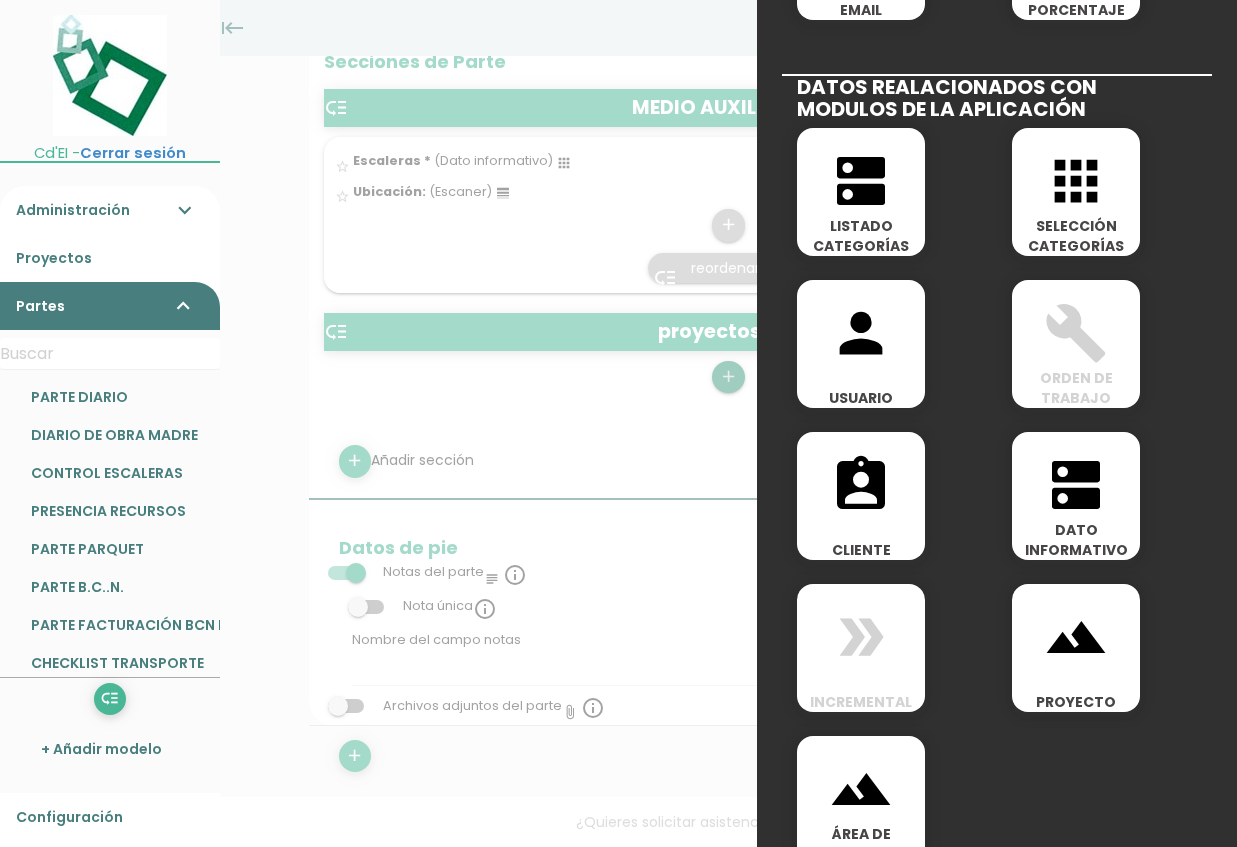 scroll, scrollTop: 966, scrollLeft: 0, axis: vertical 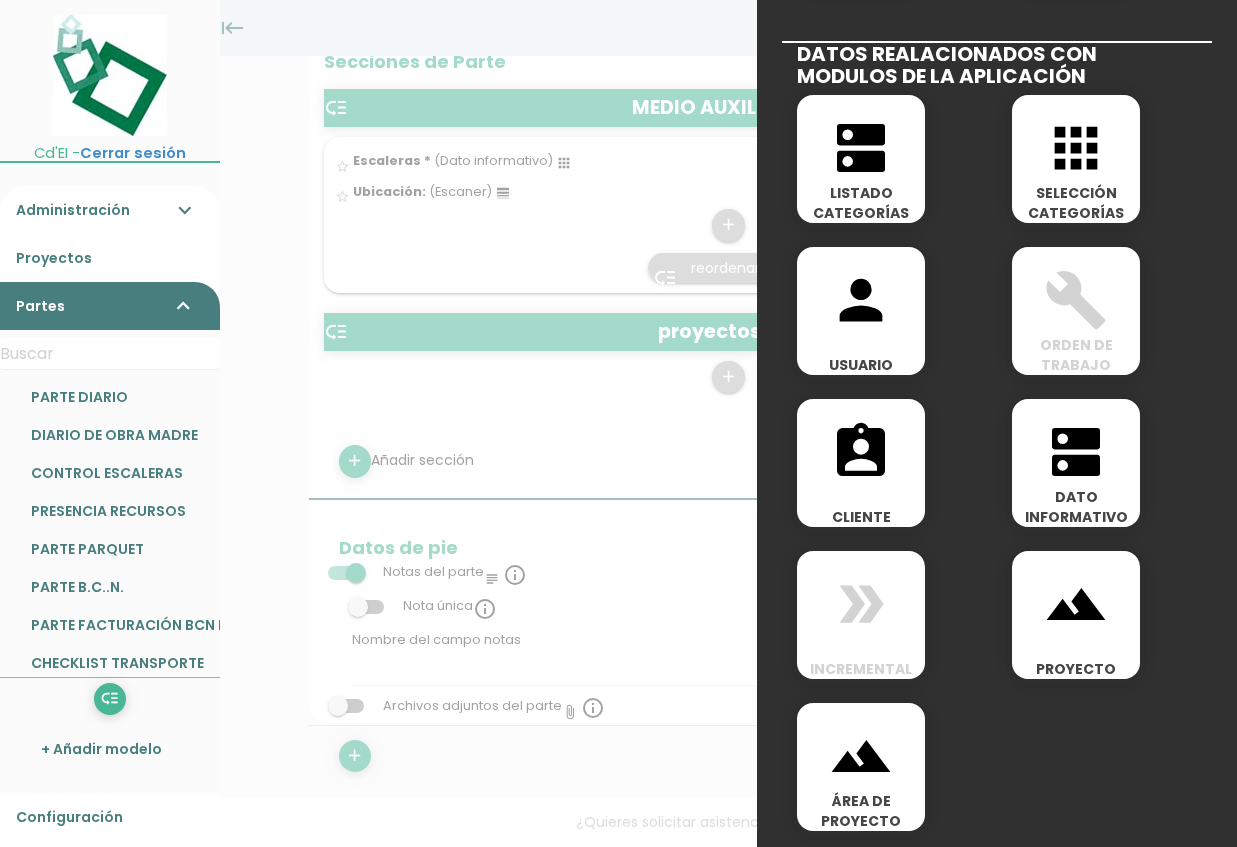 click on "landscape" at bounding box center [1076, 604] 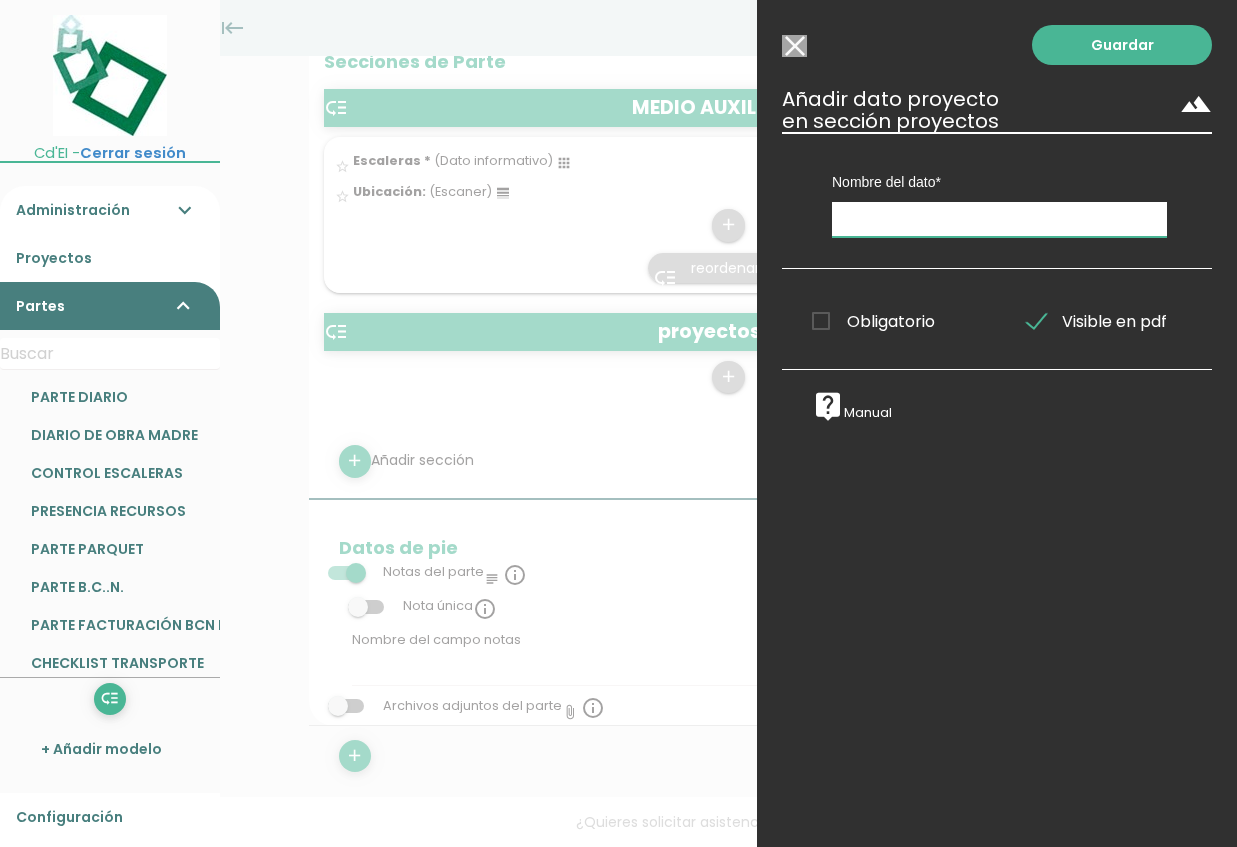 click at bounding box center (999, 219) 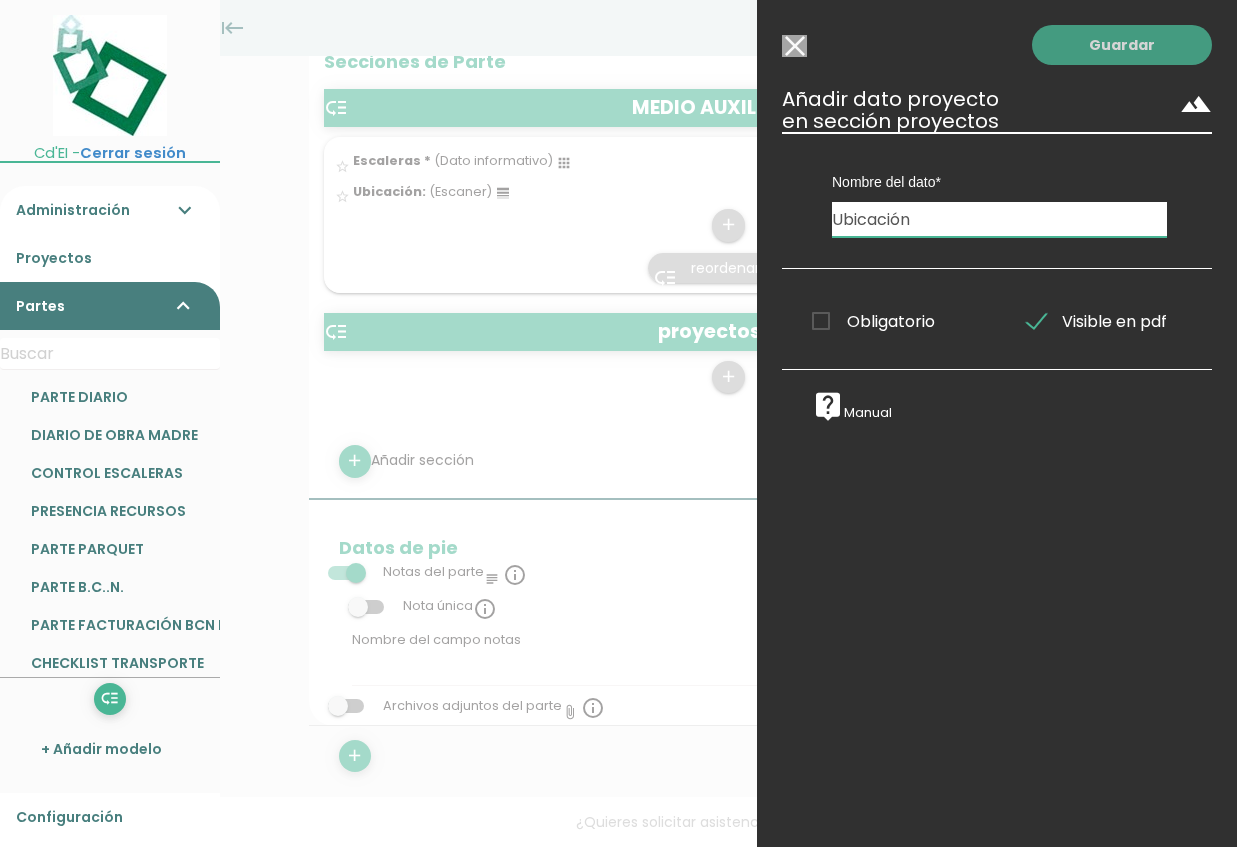 type on "Ubicación" 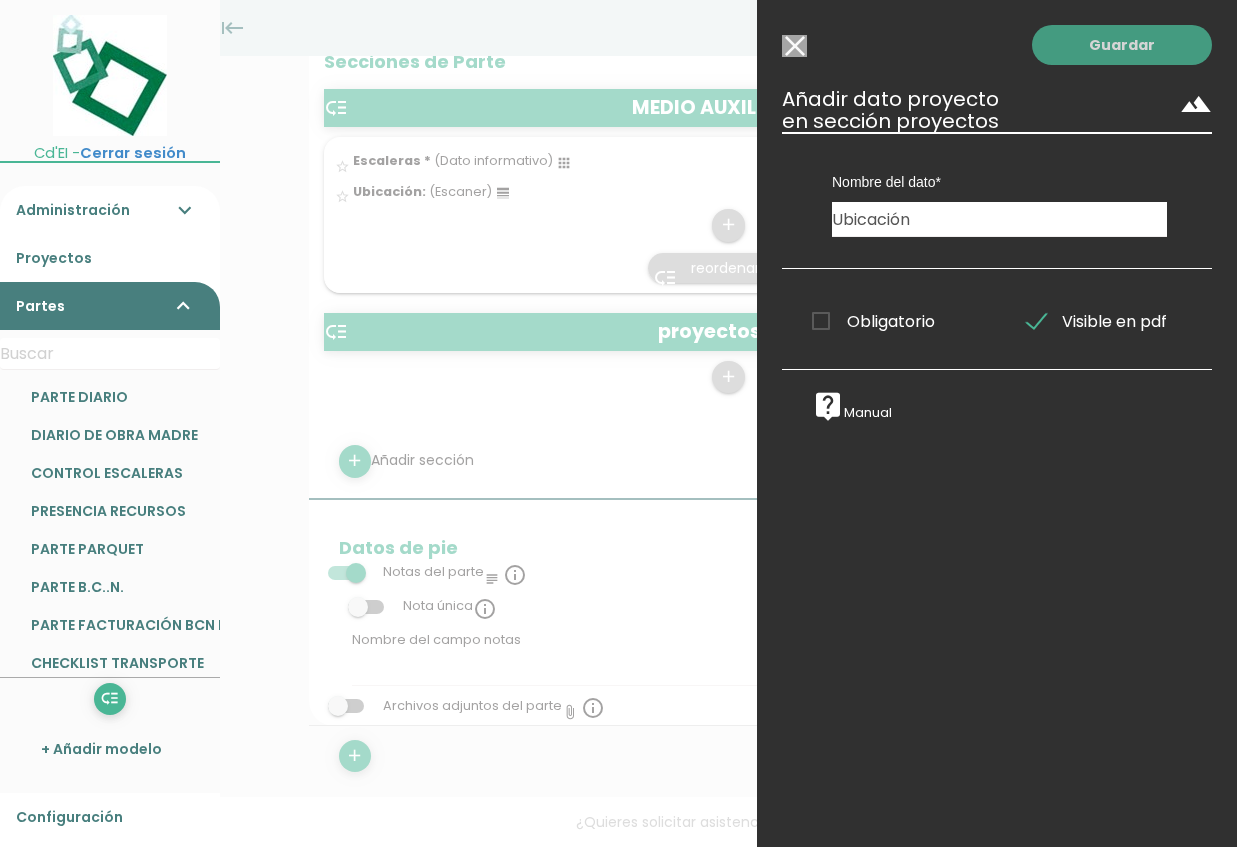 click on "Guardar" at bounding box center [1122, 45] 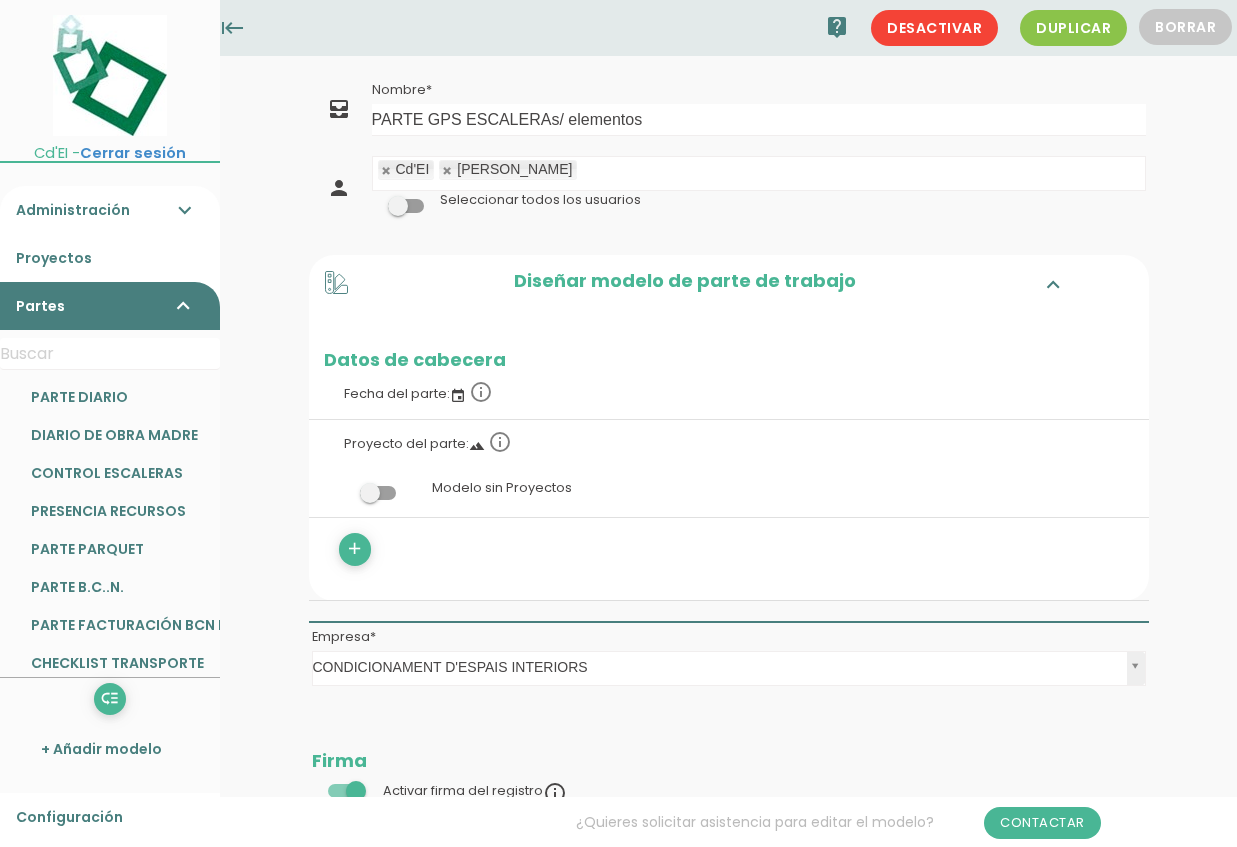 scroll, scrollTop: 1522, scrollLeft: 0, axis: vertical 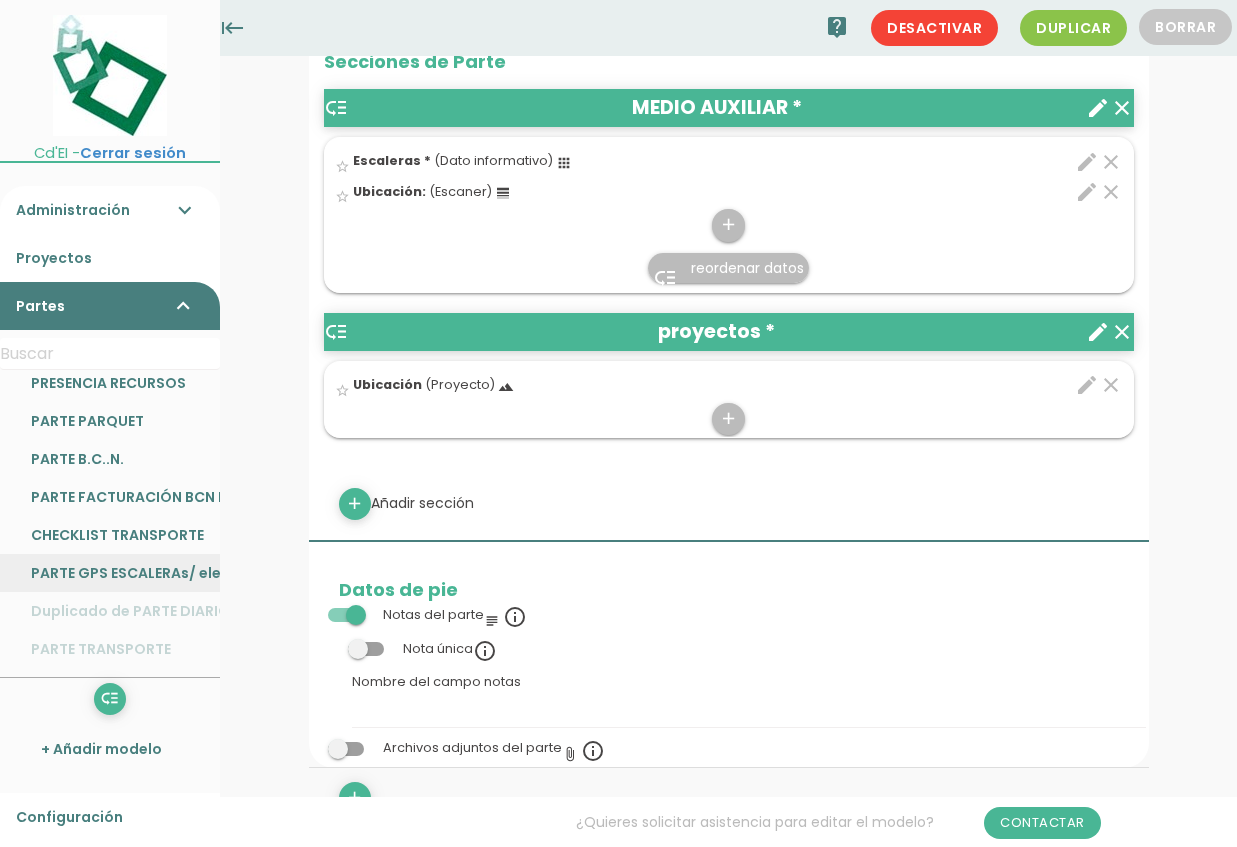 click on "PARTE GPS ESCALERAs/ elementos" at bounding box center (110, 573) 